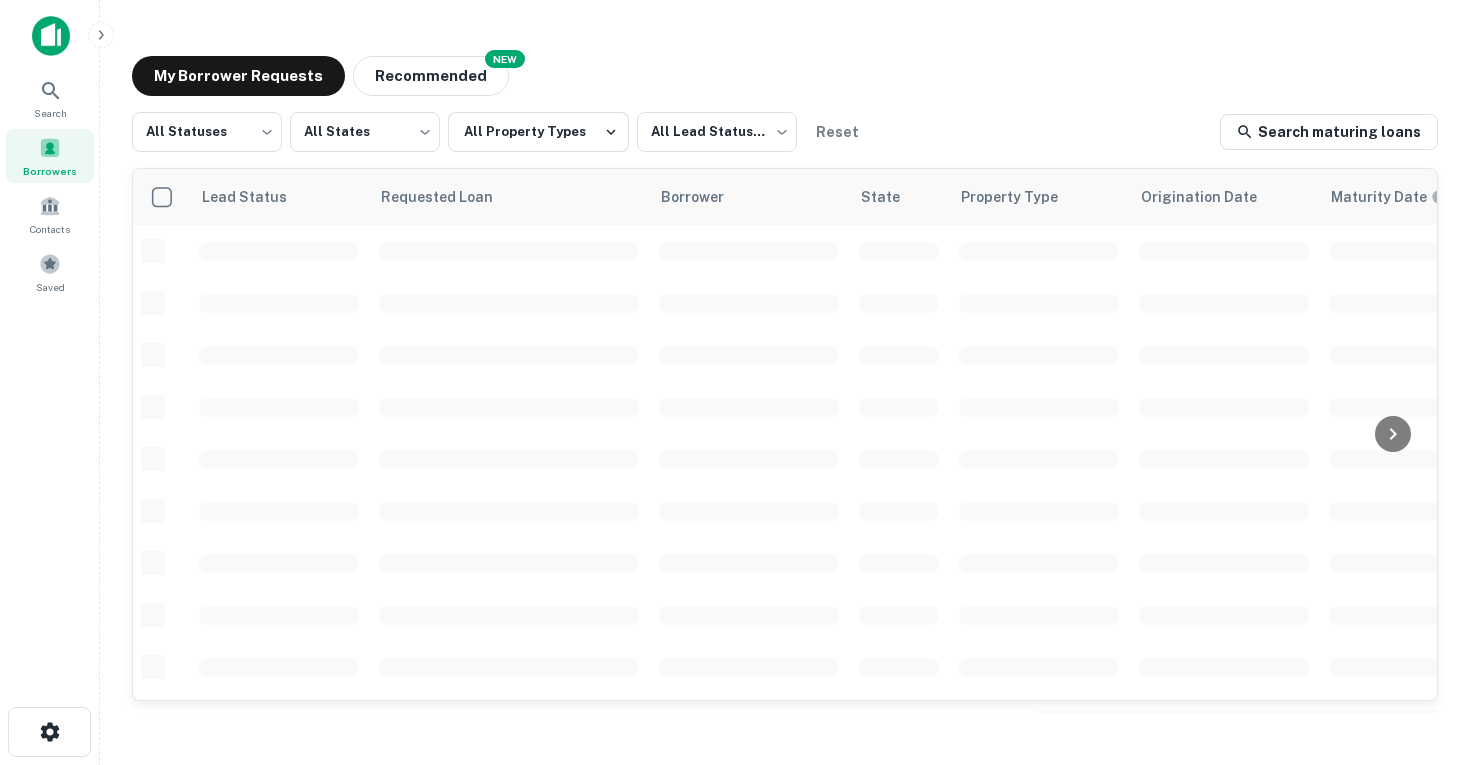 scroll, scrollTop: 0, scrollLeft: 0, axis: both 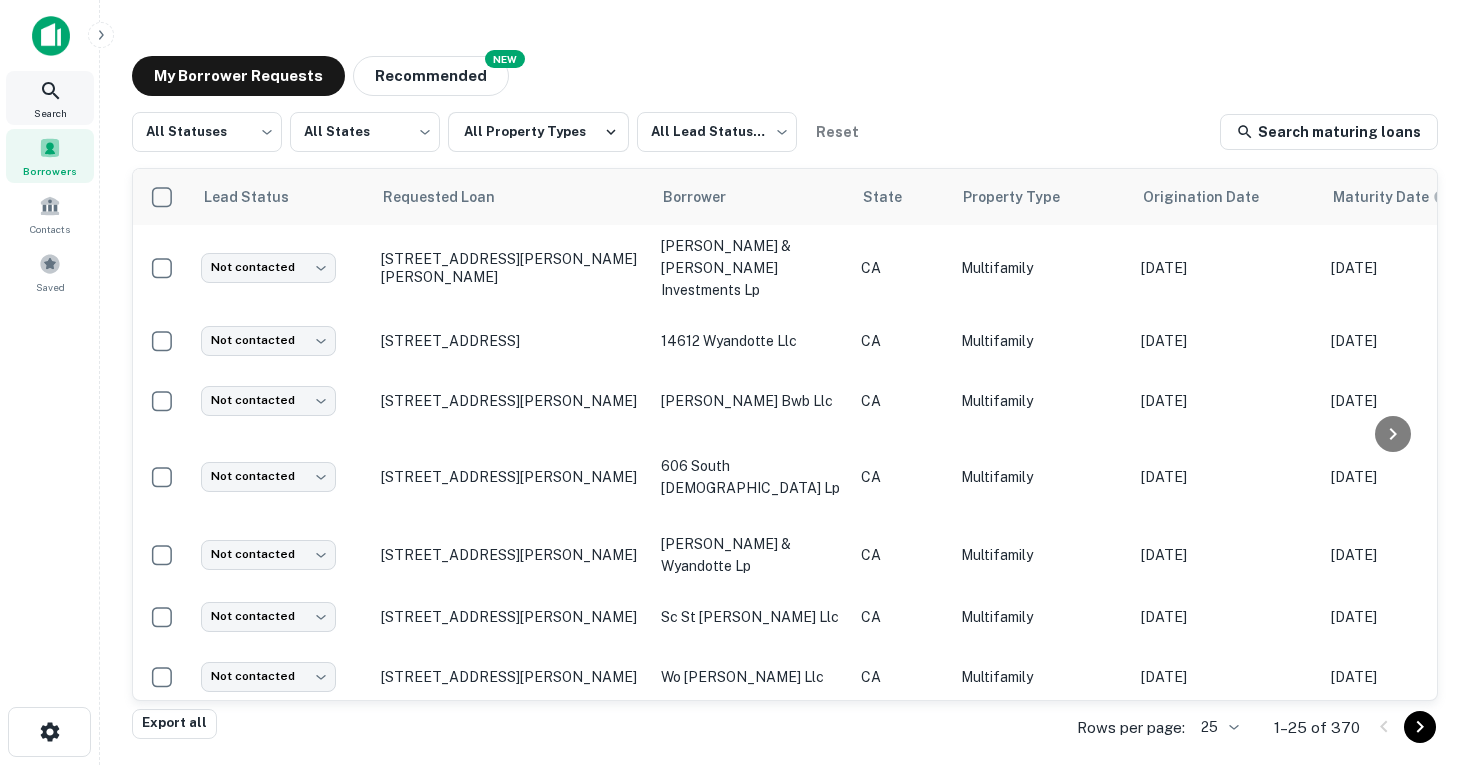 click on "Search" at bounding box center [50, 113] 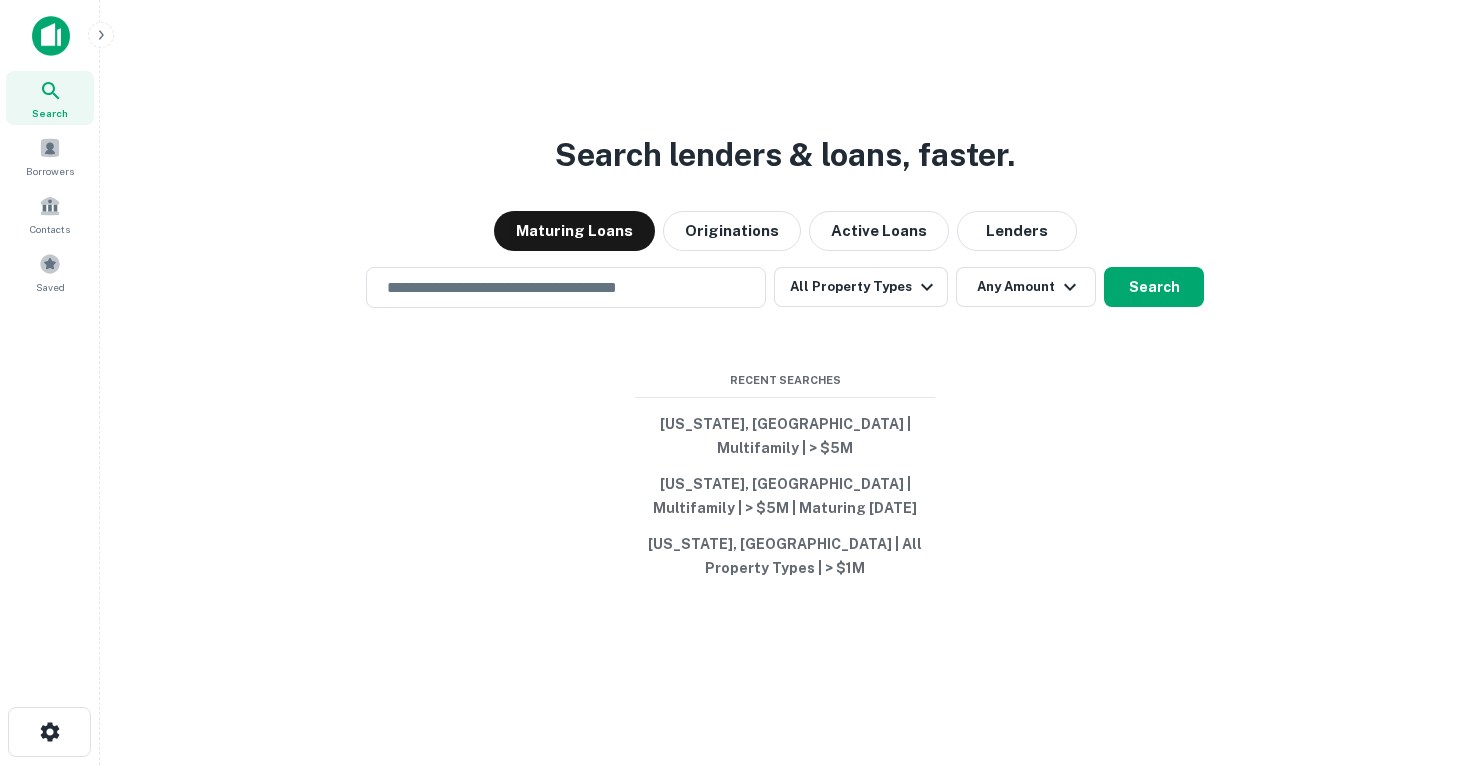 scroll, scrollTop: 0, scrollLeft: 0, axis: both 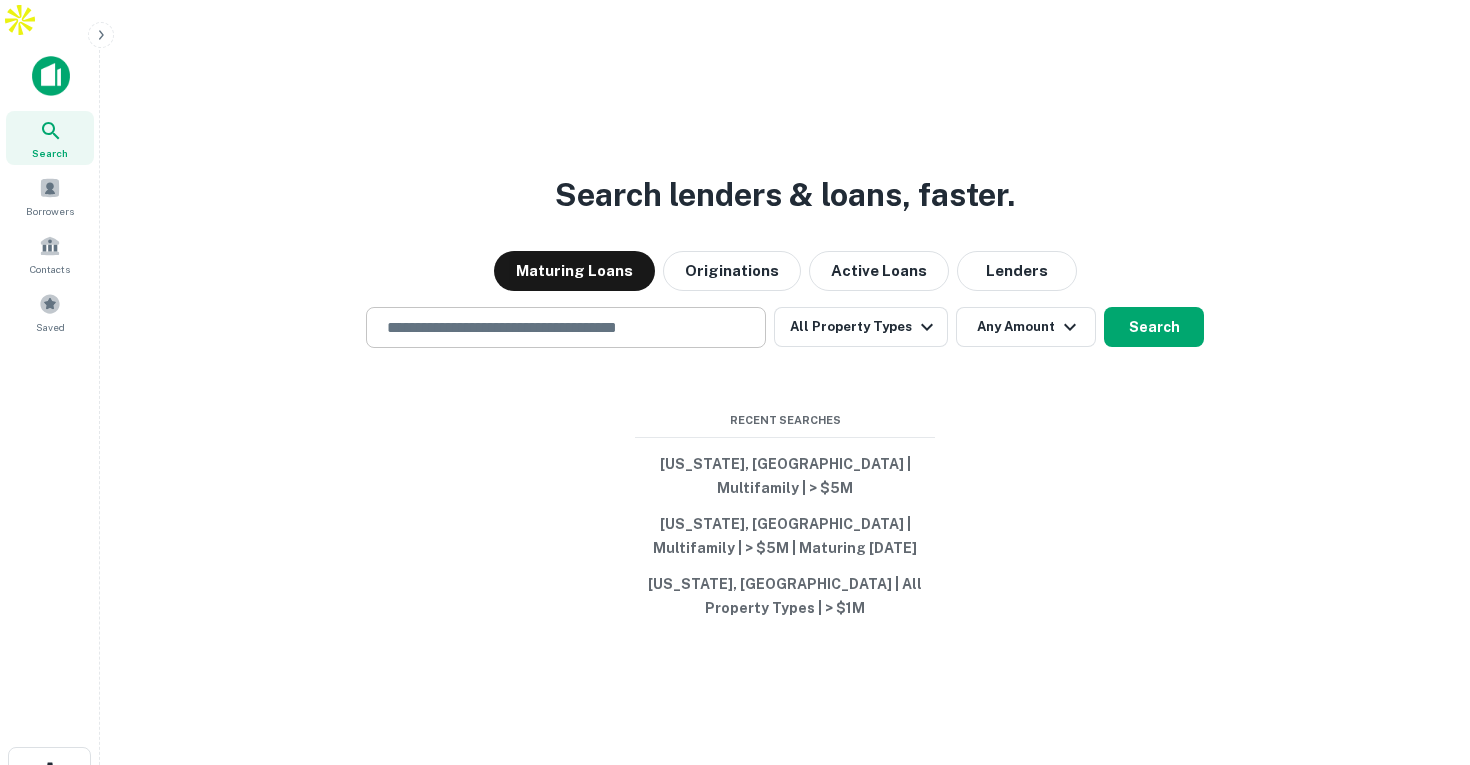 click at bounding box center [566, 327] 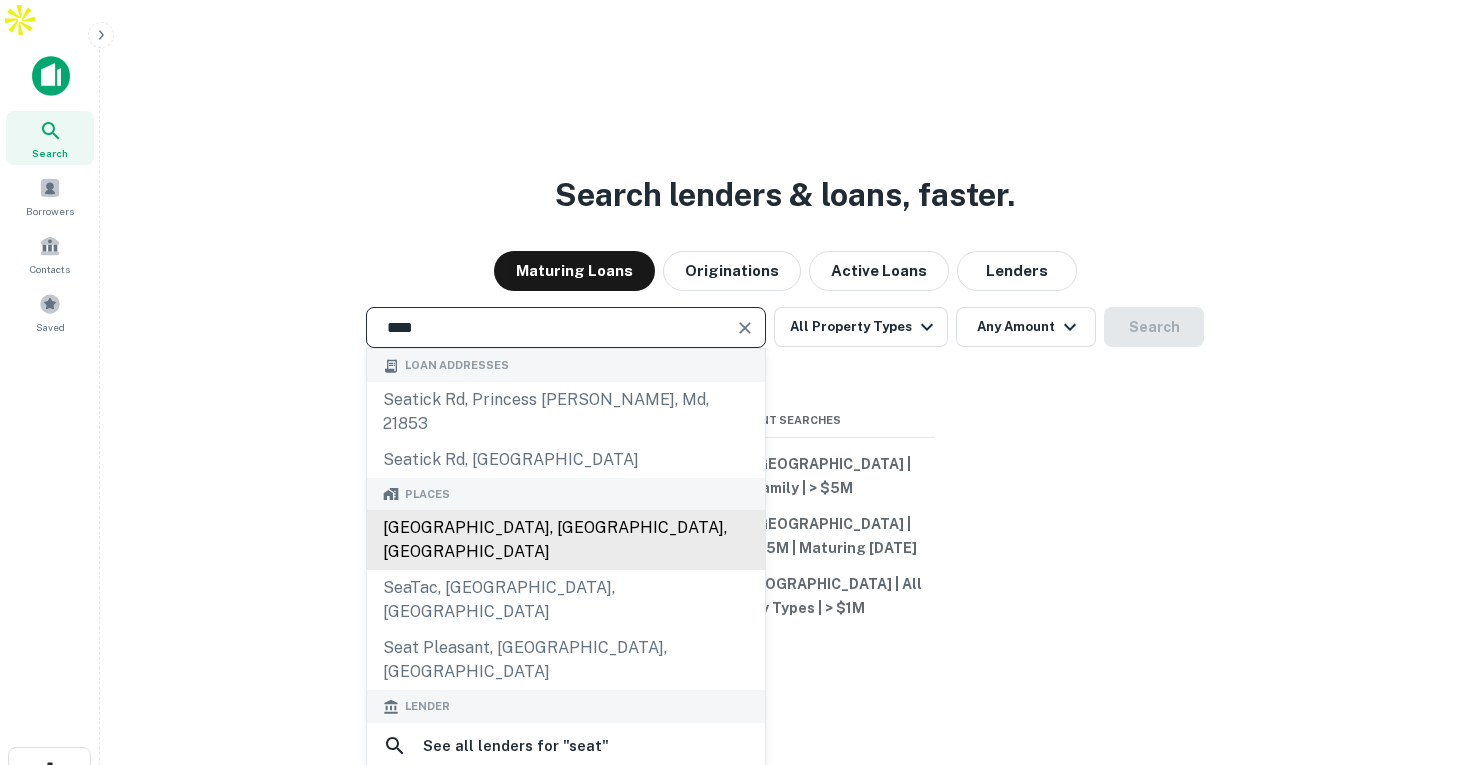 click on "[GEOGRAPHIC_DATA], [GEOGRAPHIC_DATA], [GEOGRAPHIC_DATA]" at bounding box center (566, 540) 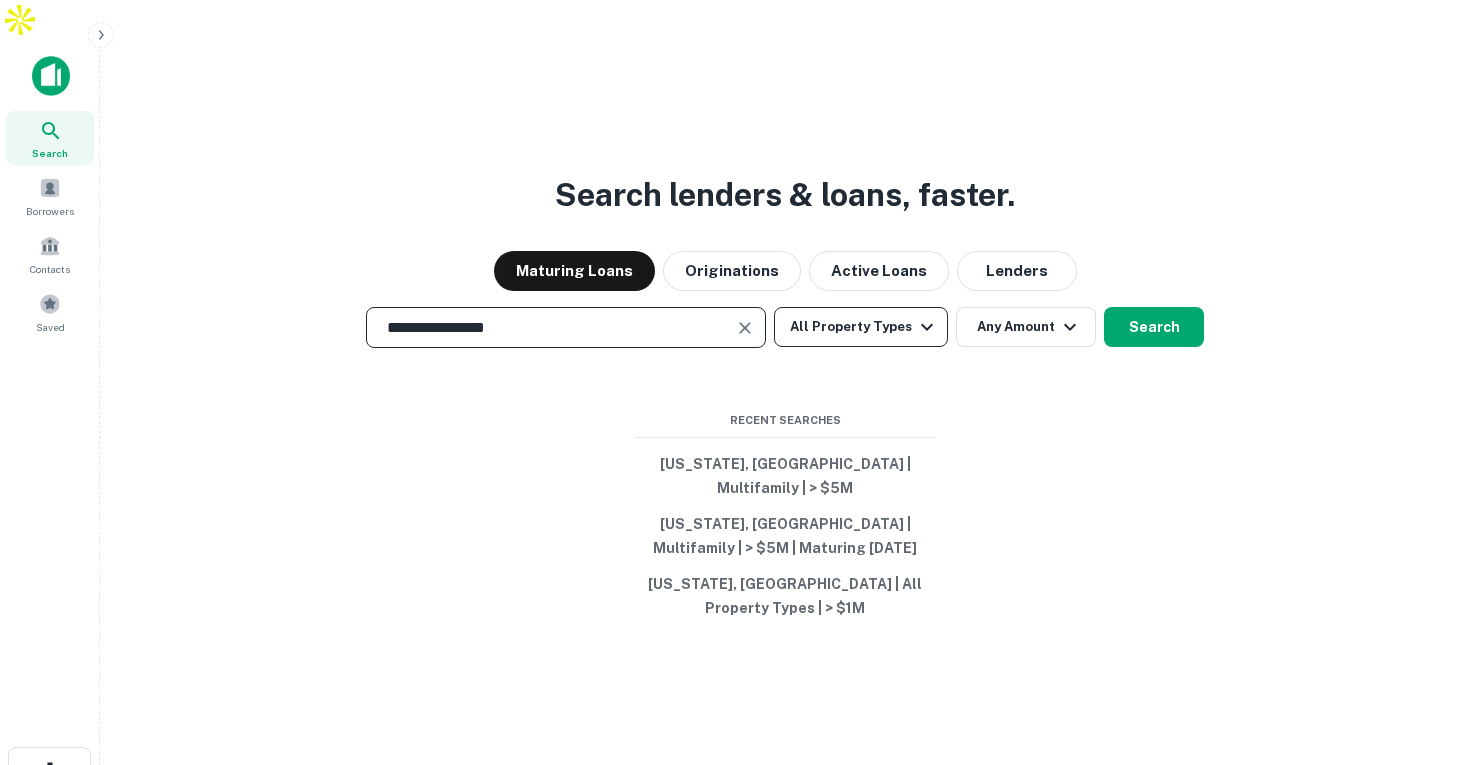 type on "**********" 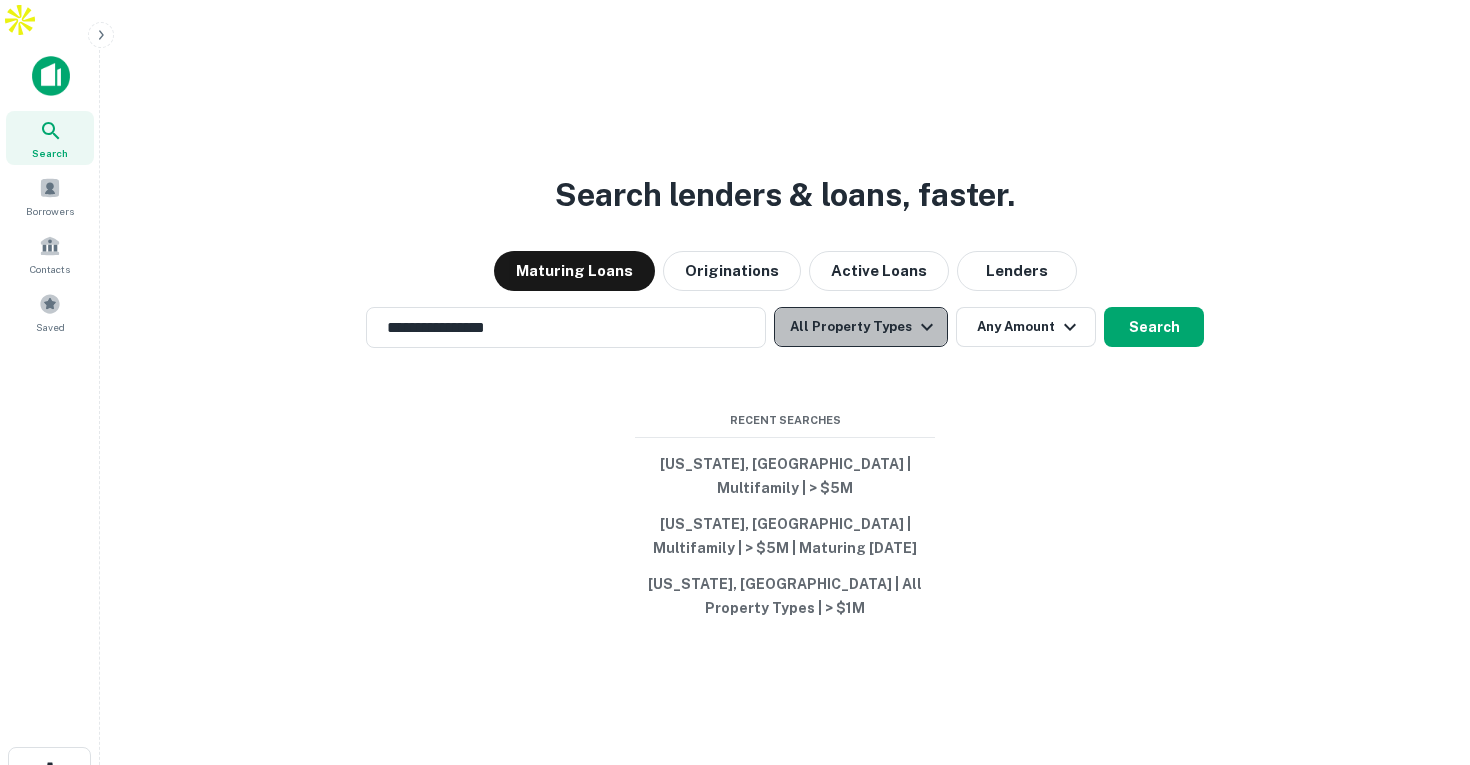 click on "All Property Types" at bounding box center (861, 327) 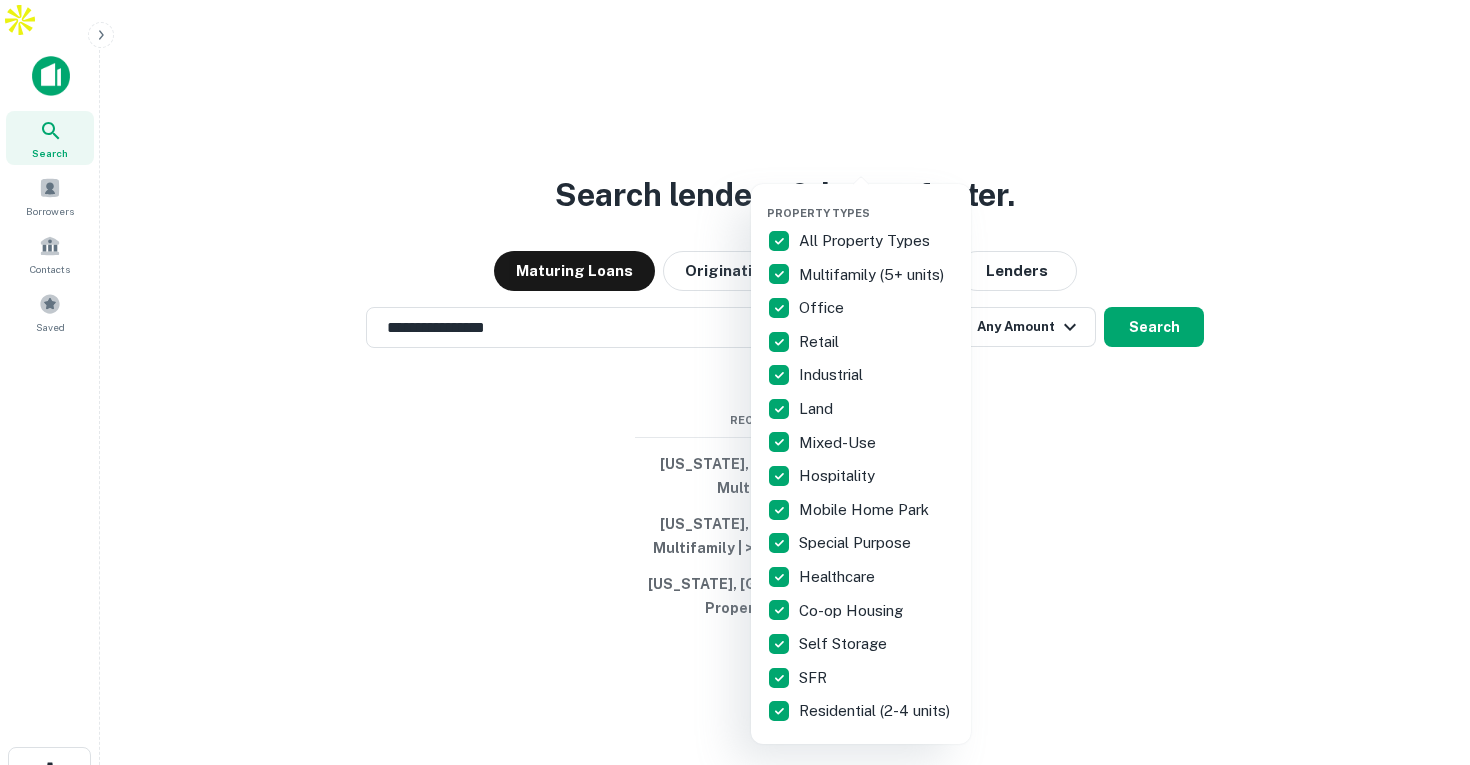 click on "All Property Types" at bounding box center (866, 241) 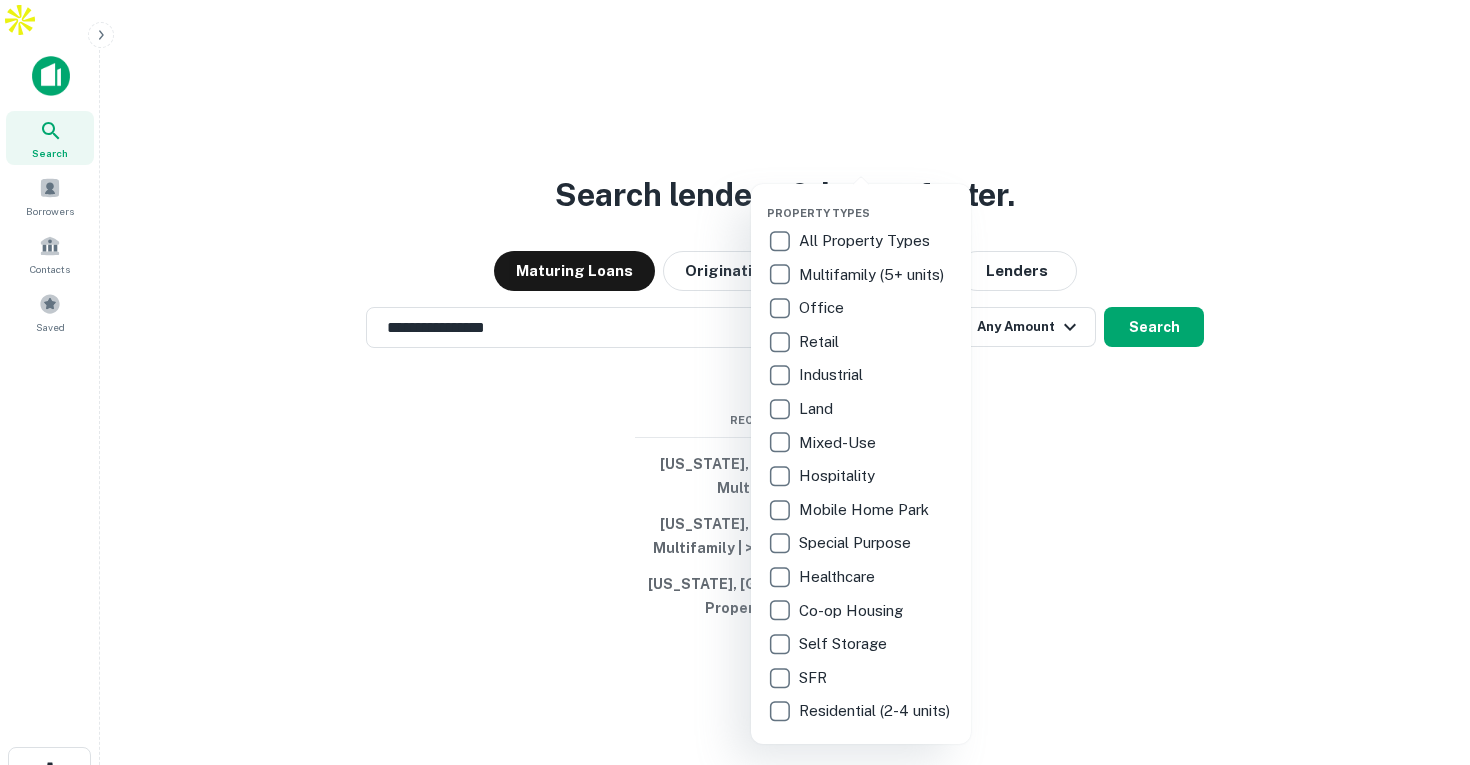 click on "Multifamily (5+ units)" at bounding box center (873, 275) 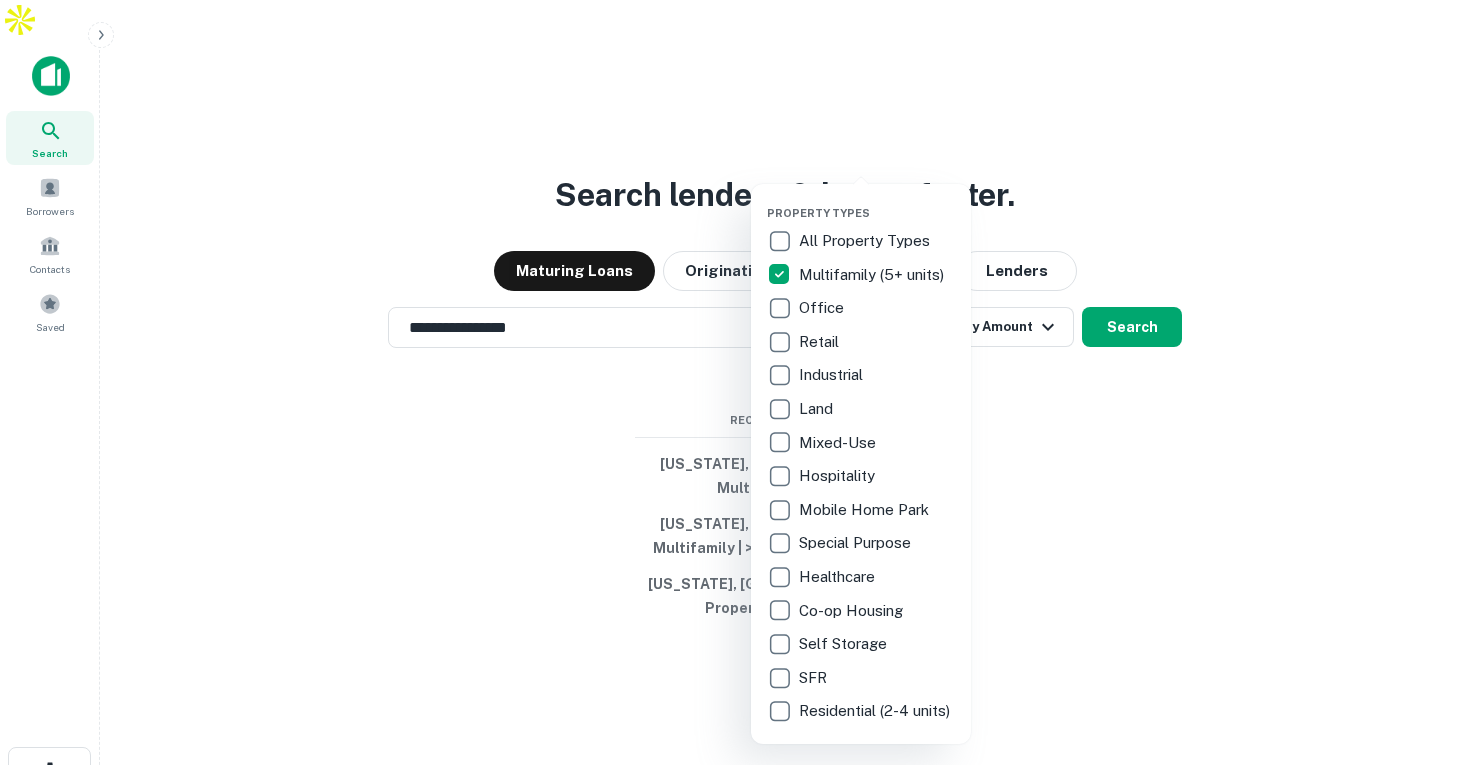 click at bounding box center [735, 382] 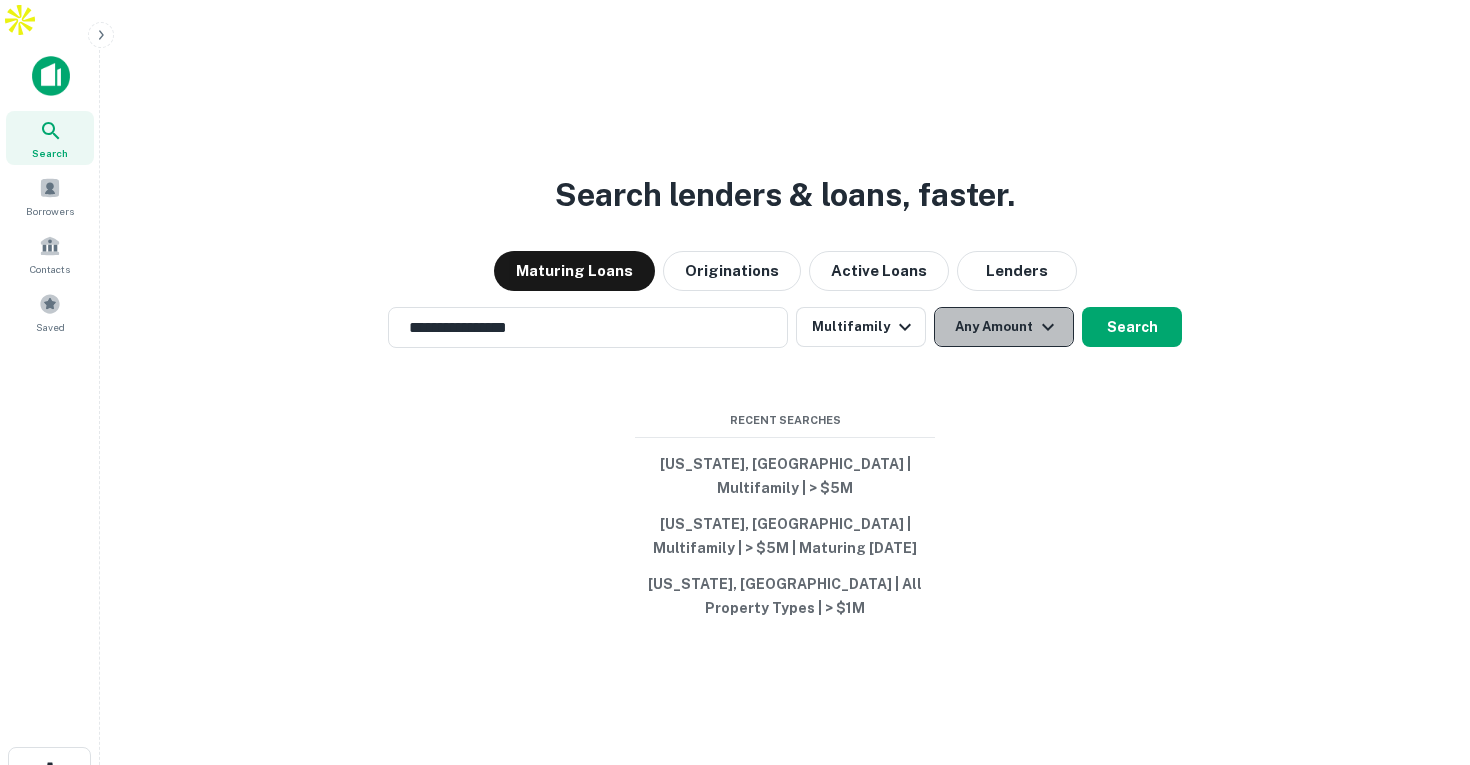 click on "Any Amount" at bounding box center [1004, 327] 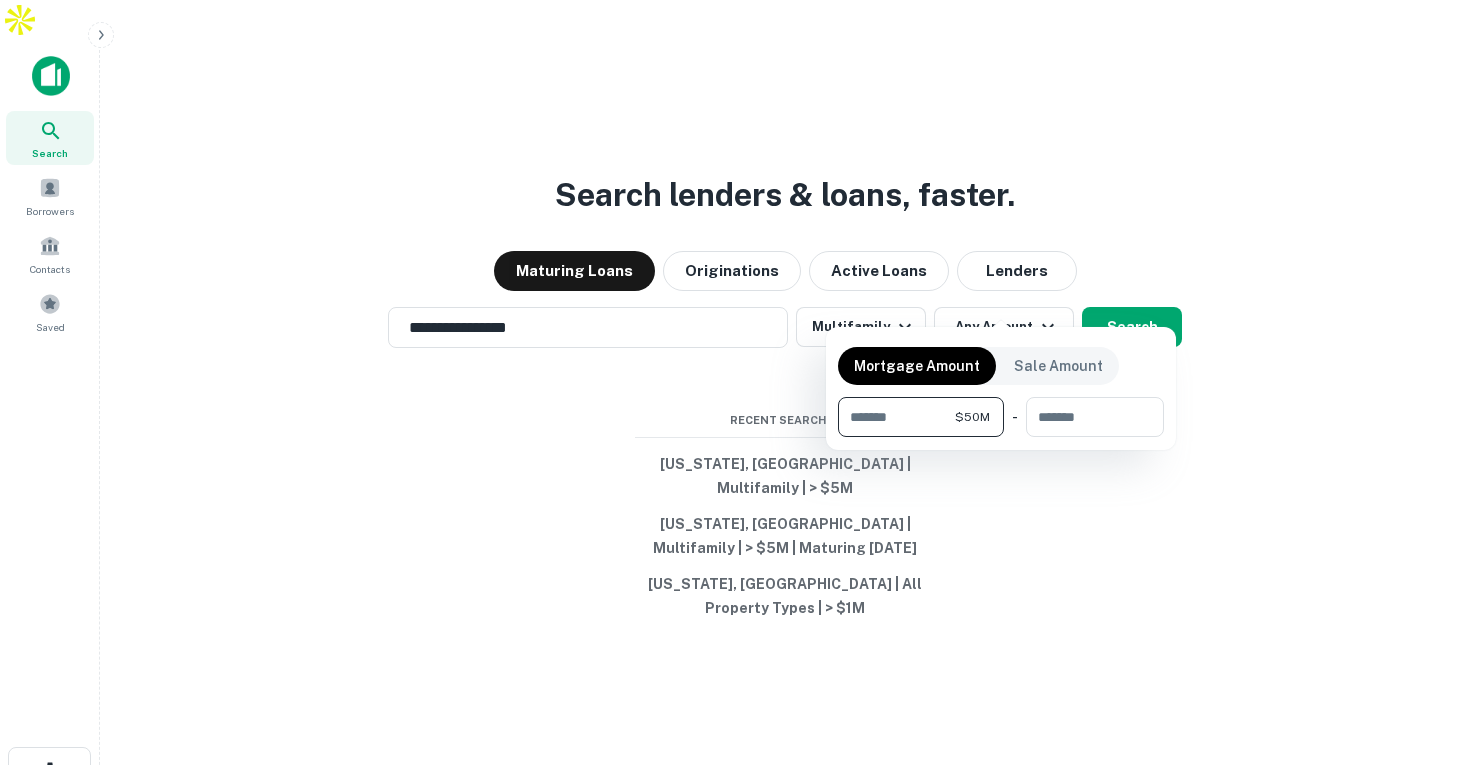 type on "********" 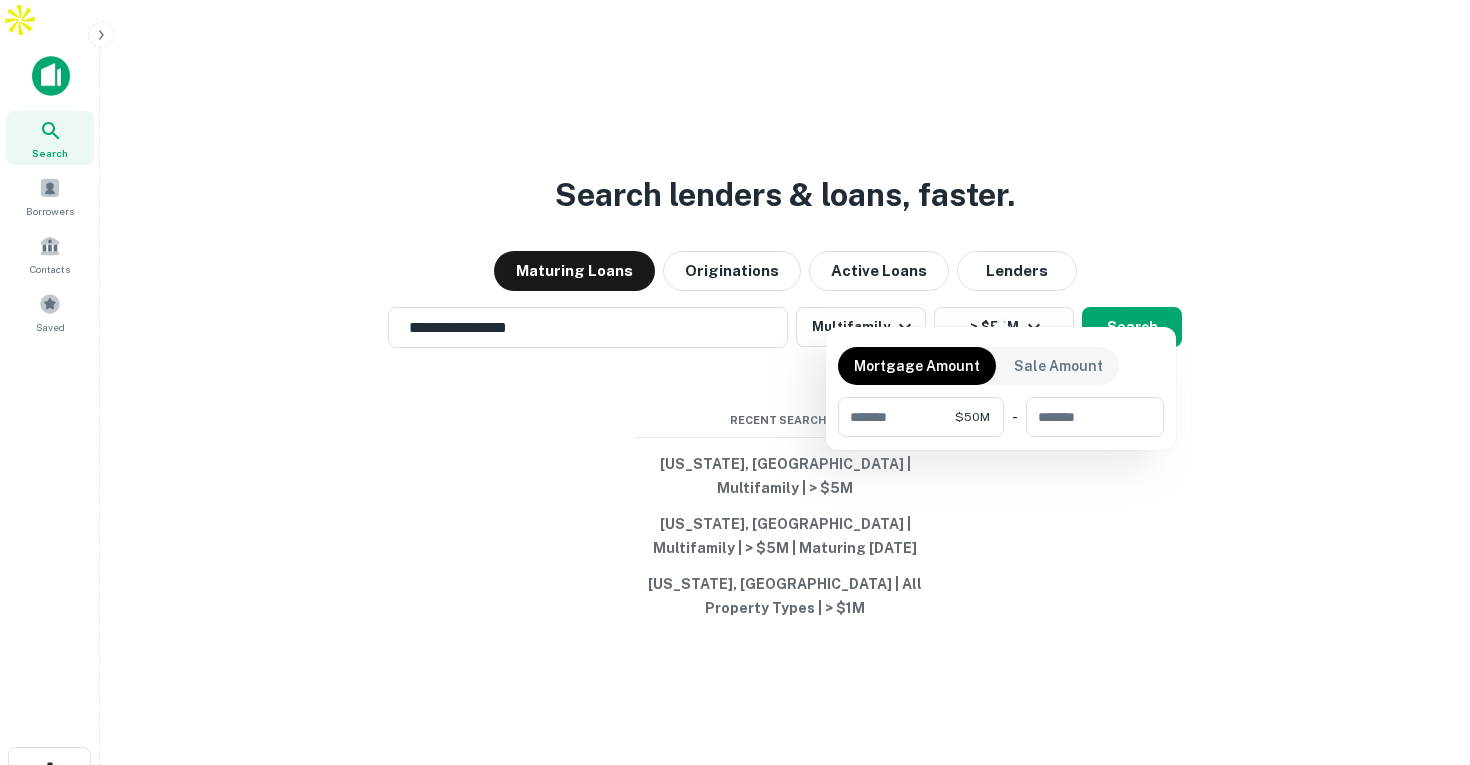 click at bounding box center (735, 382) 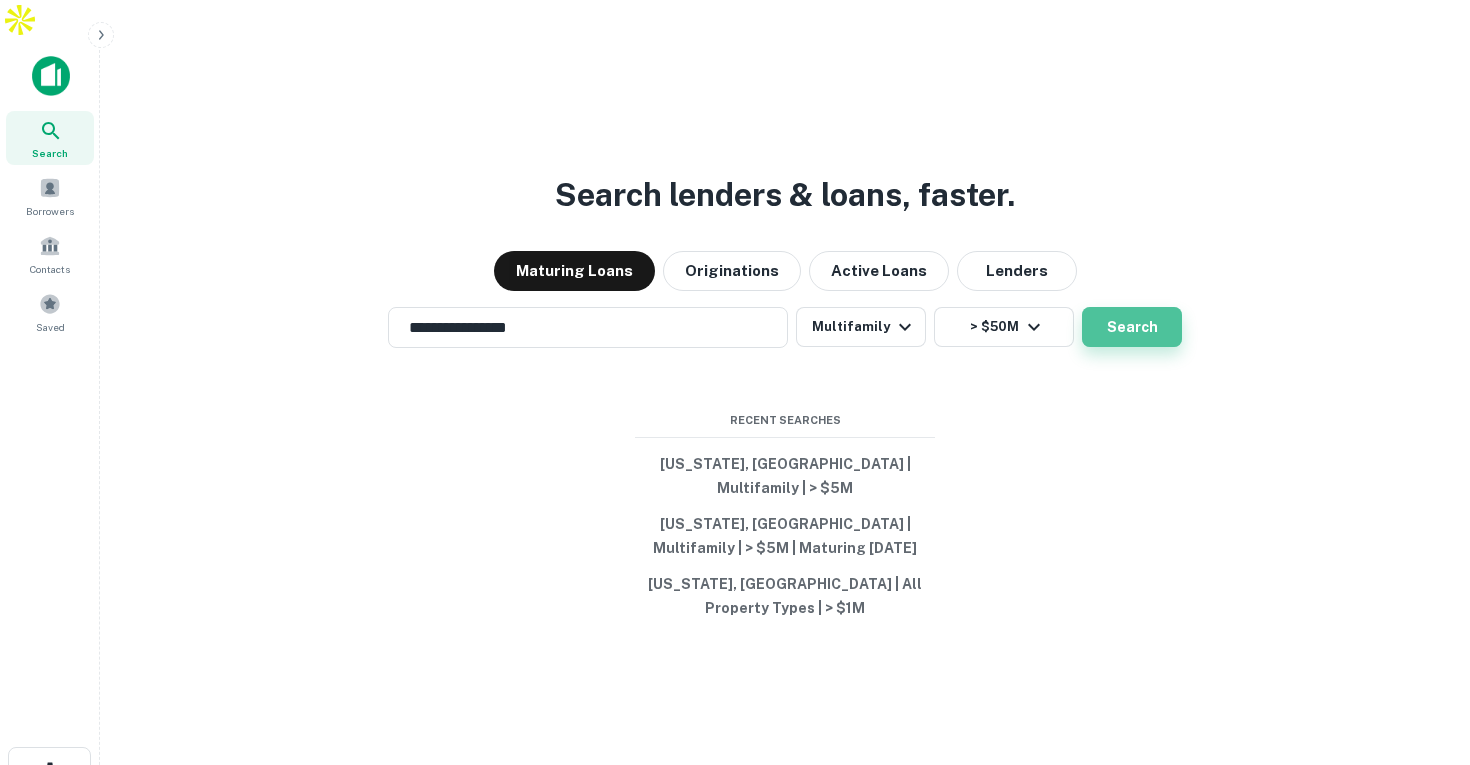 click on "Search" at bounding box center [1132, 327] 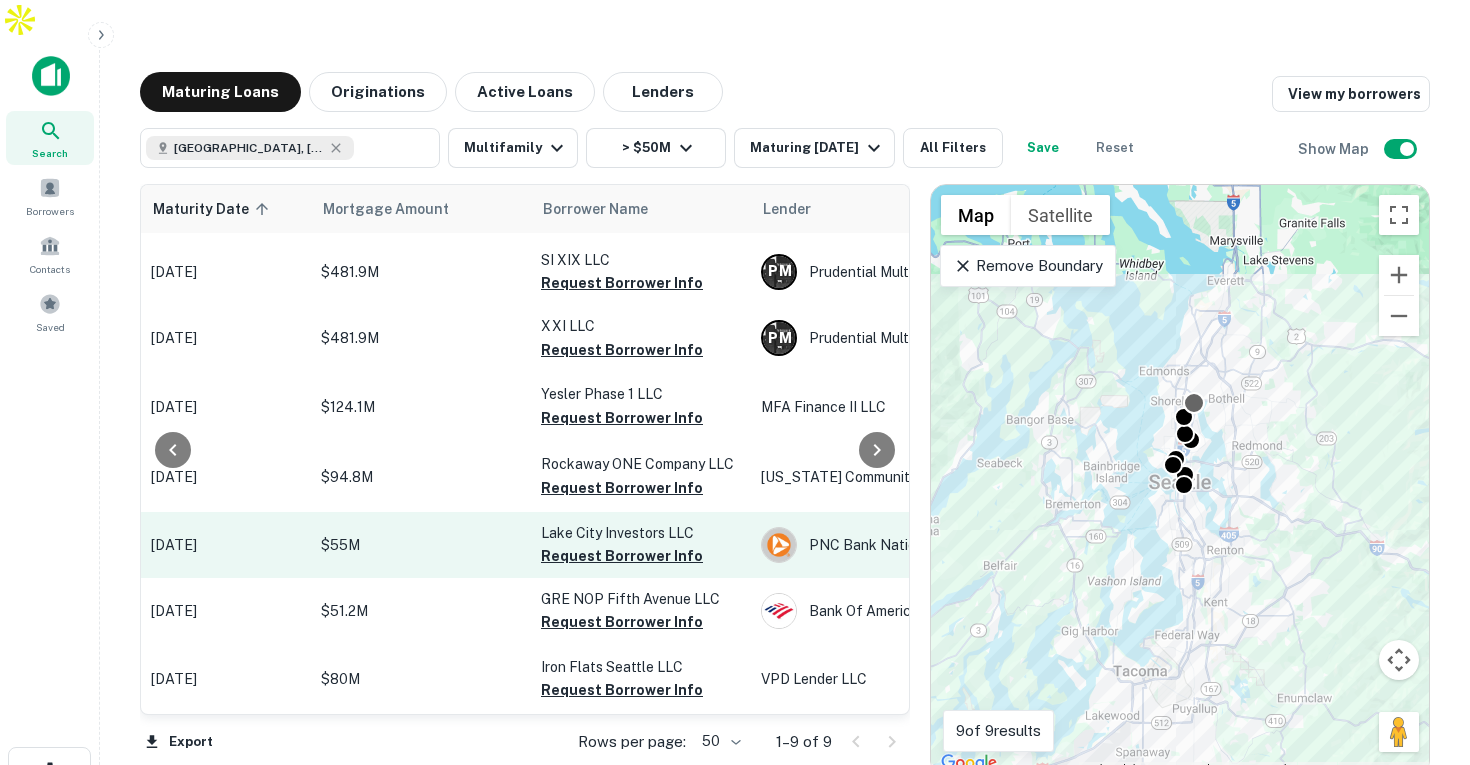 scroll, scrollTop: 135, scrollLeft: 0, axis: vertical 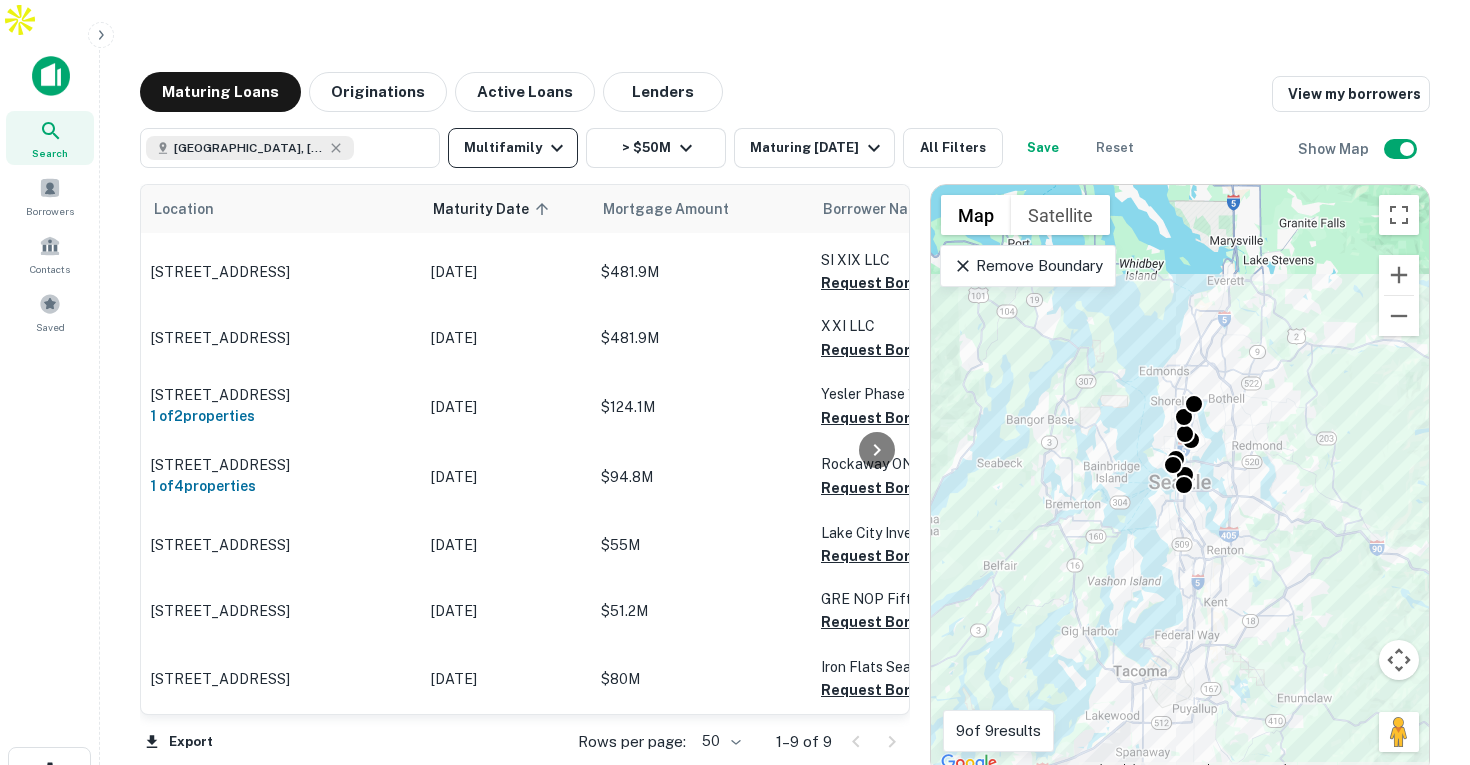 click on "Multifamily" at bounding box center [513, 148] 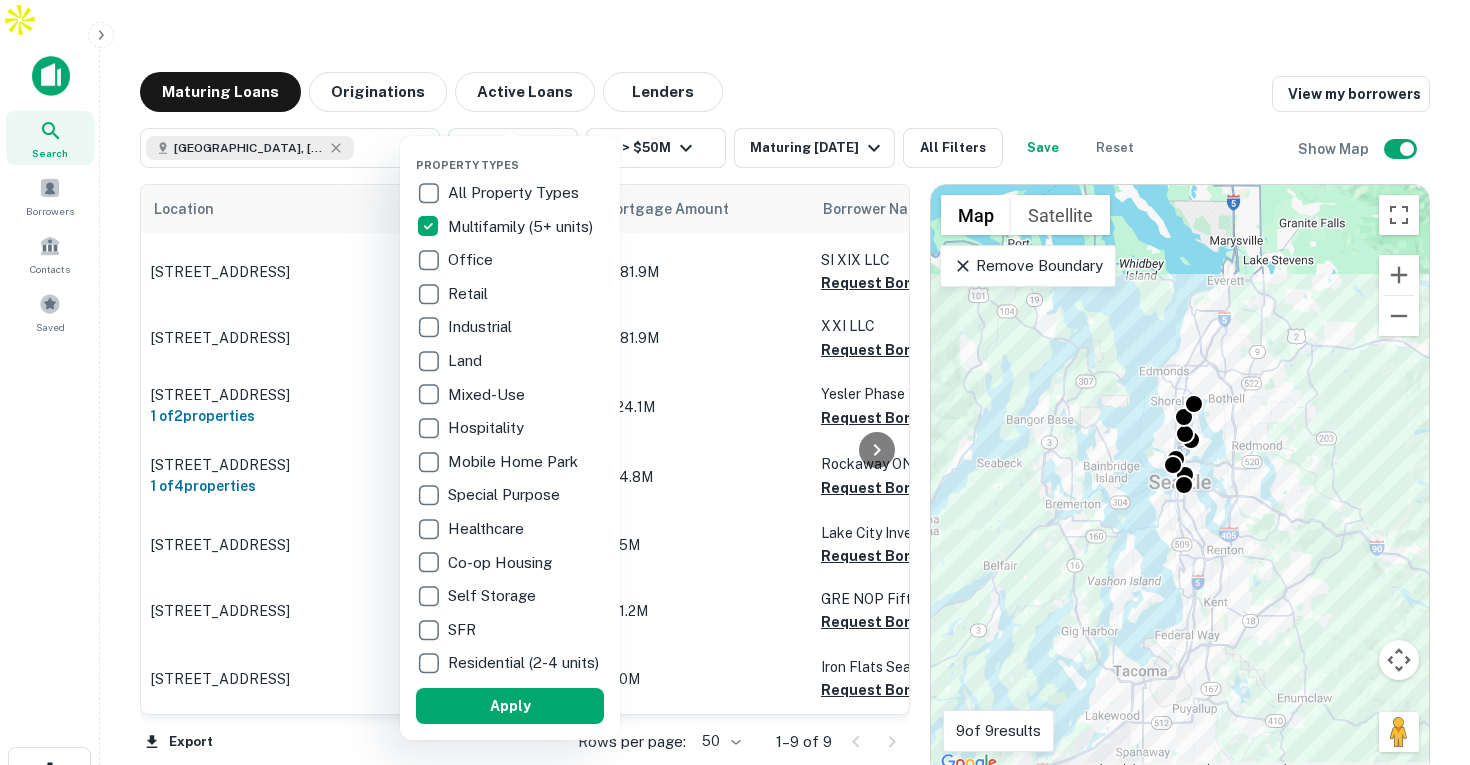 click at bounding box center [735, 382] 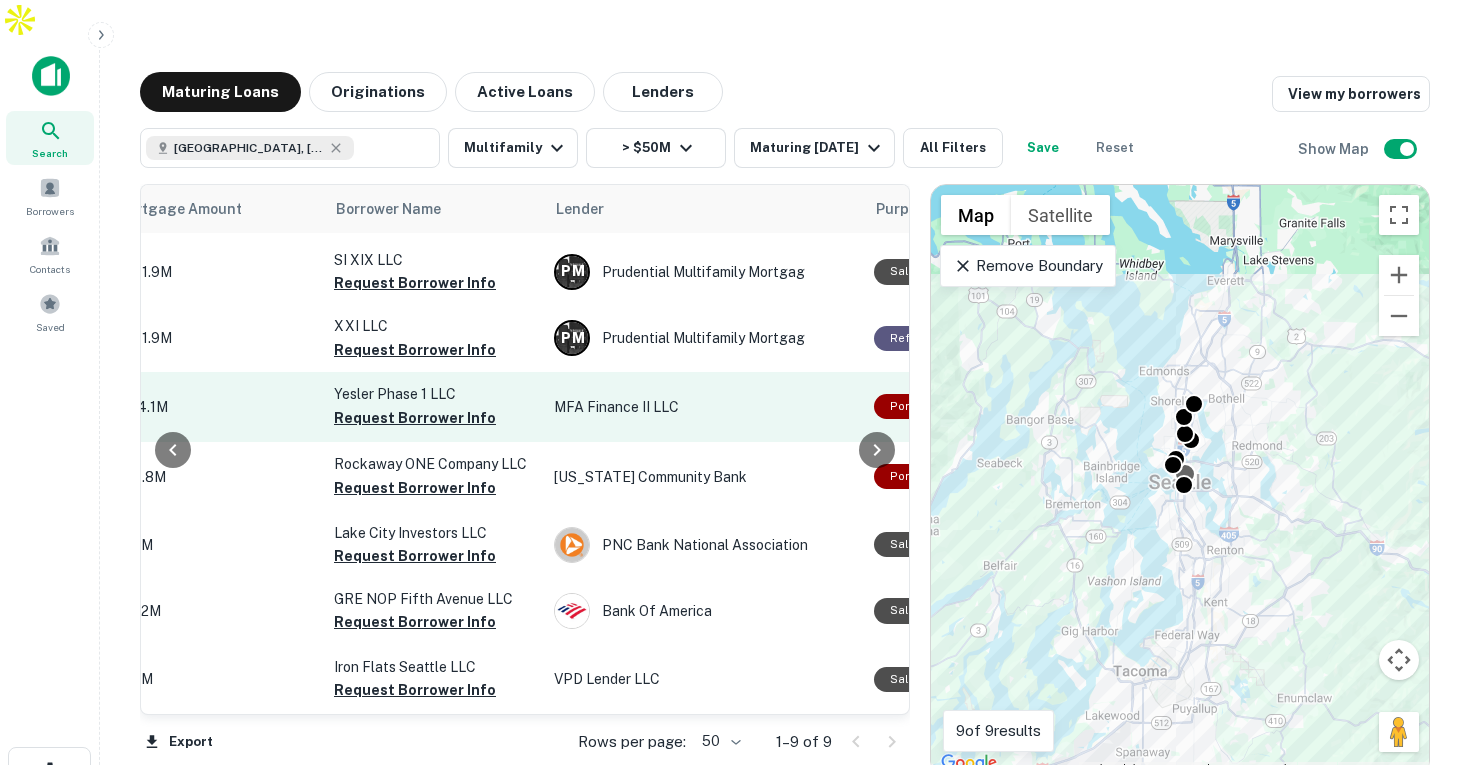 scroll, scrollTop: 135, scrollLeft: 0, axis: vertical 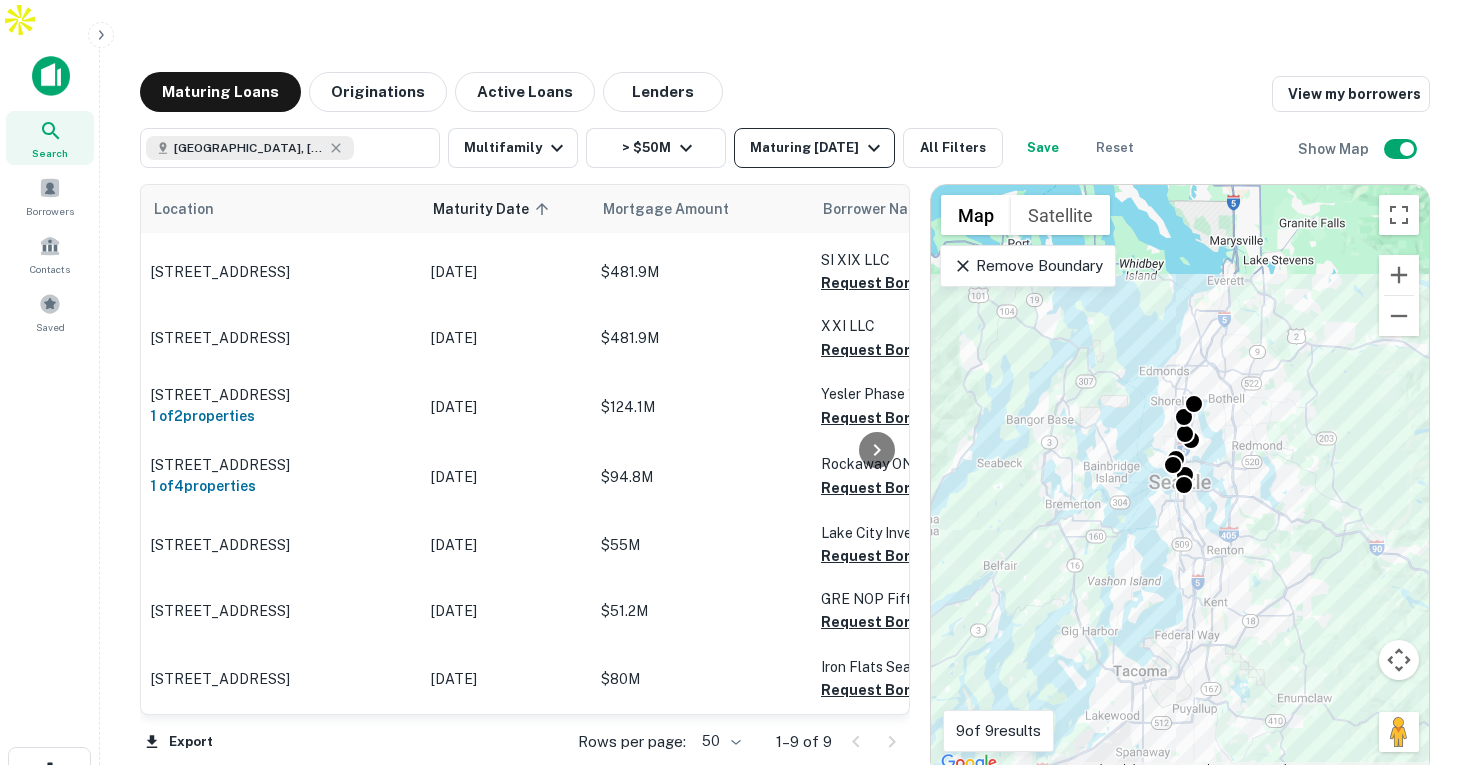 click on "Maturing In 1 Year" at bounding box center [818, 148] 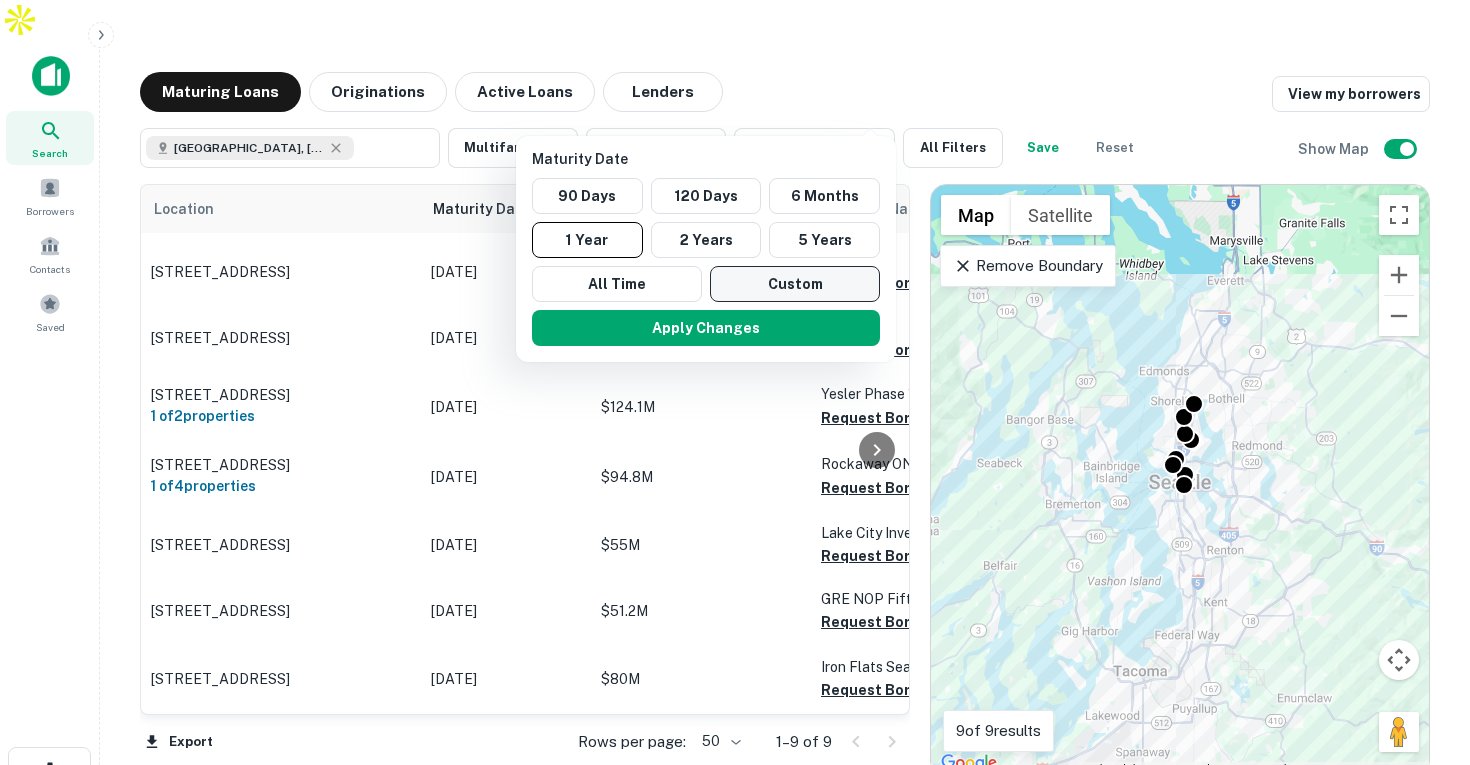click on "Custom" at bounding box center (795, 284) 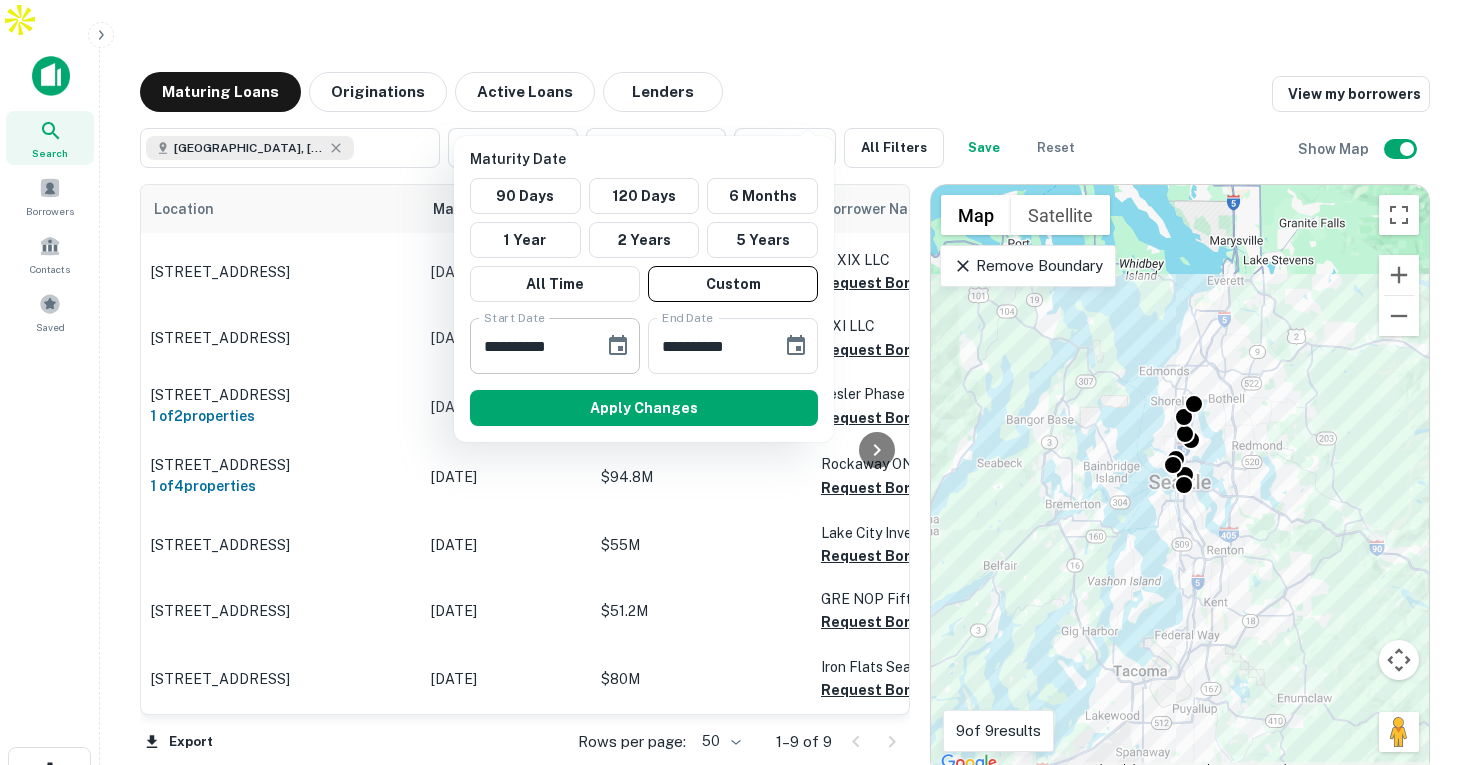 click 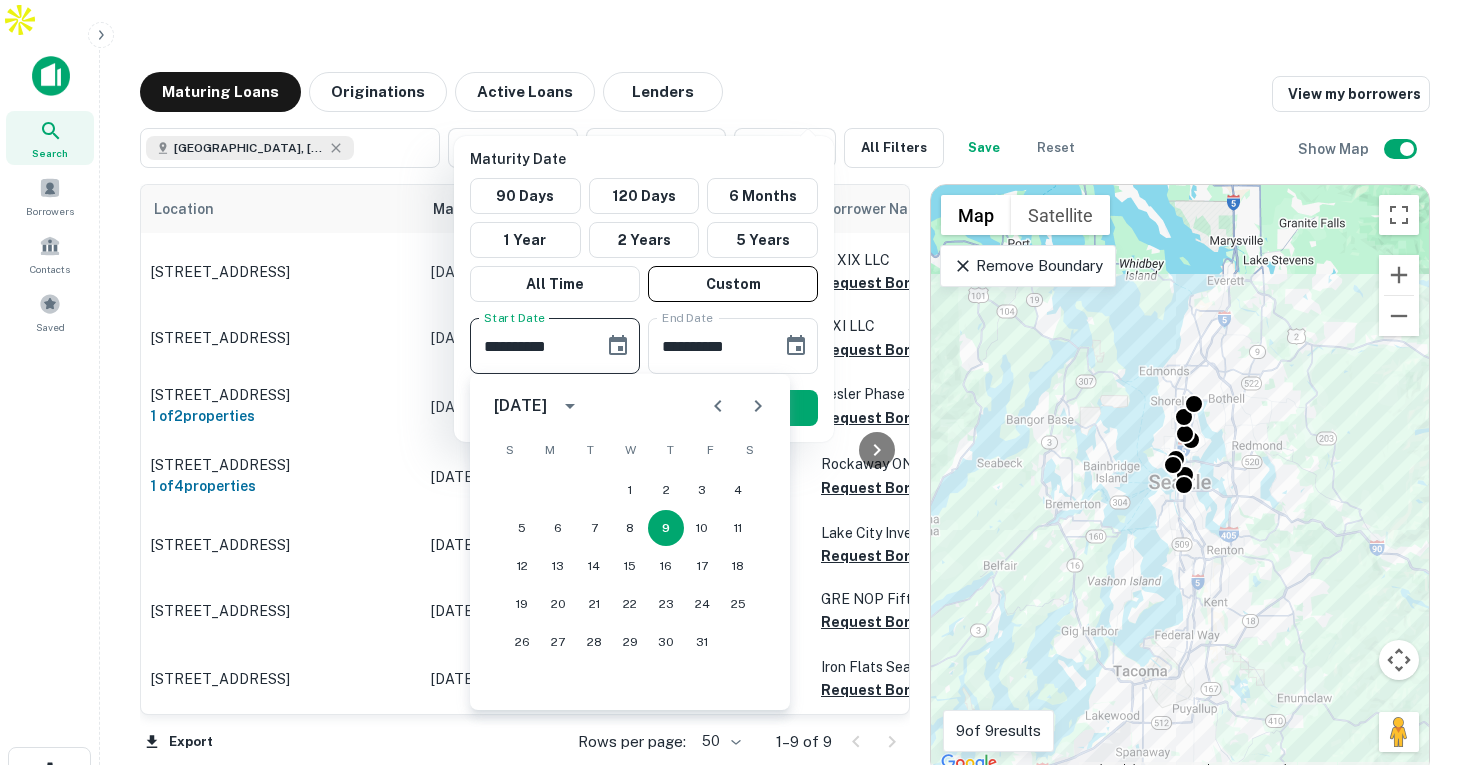 click 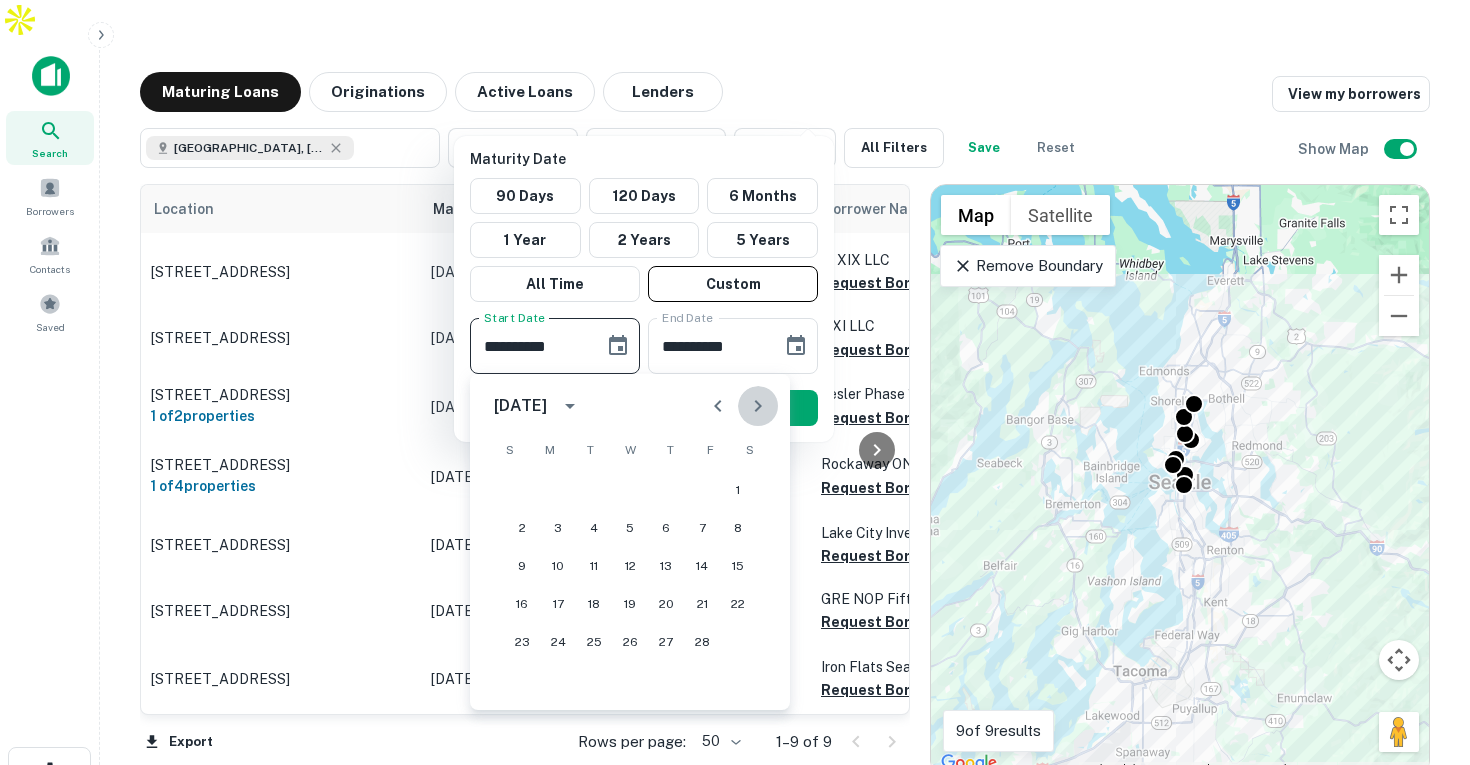 click 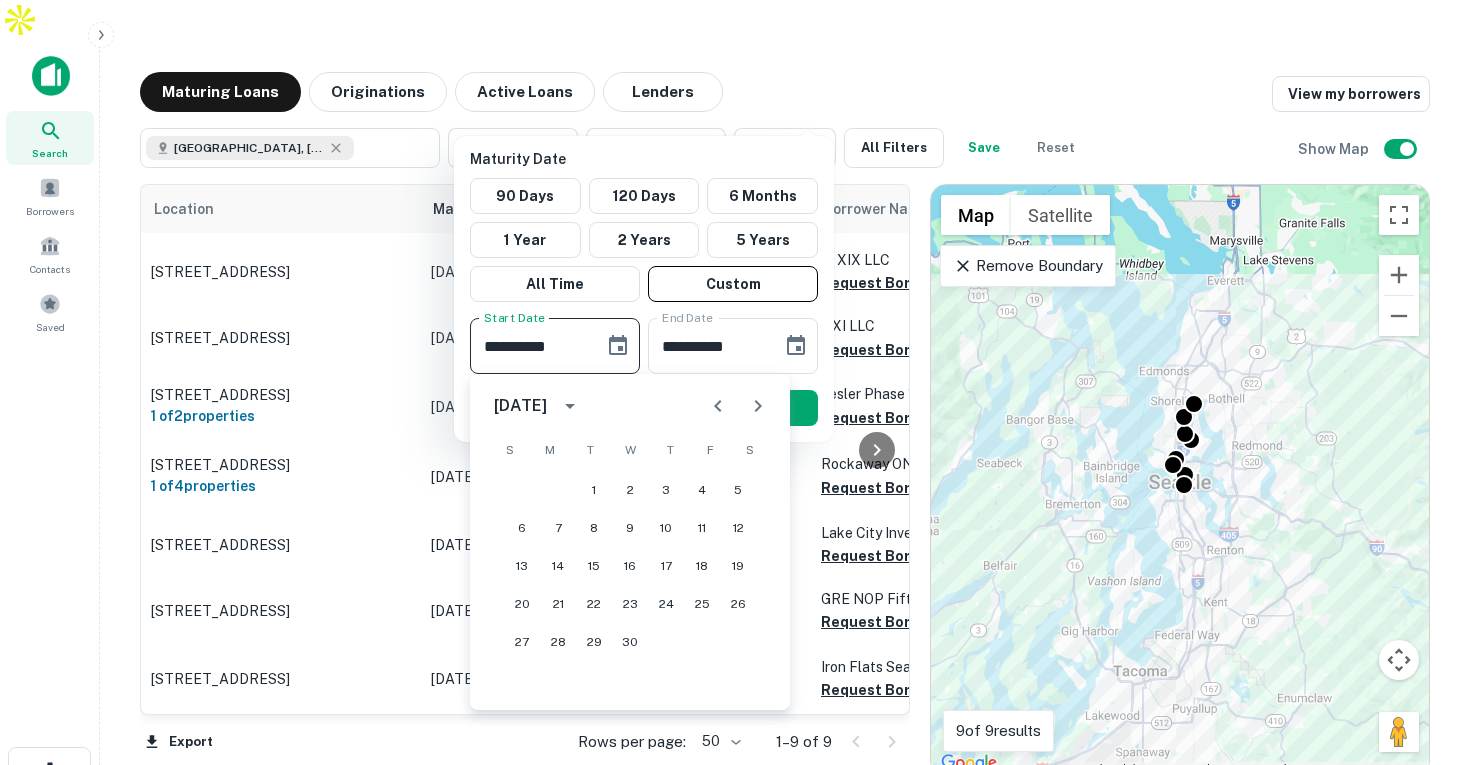 click 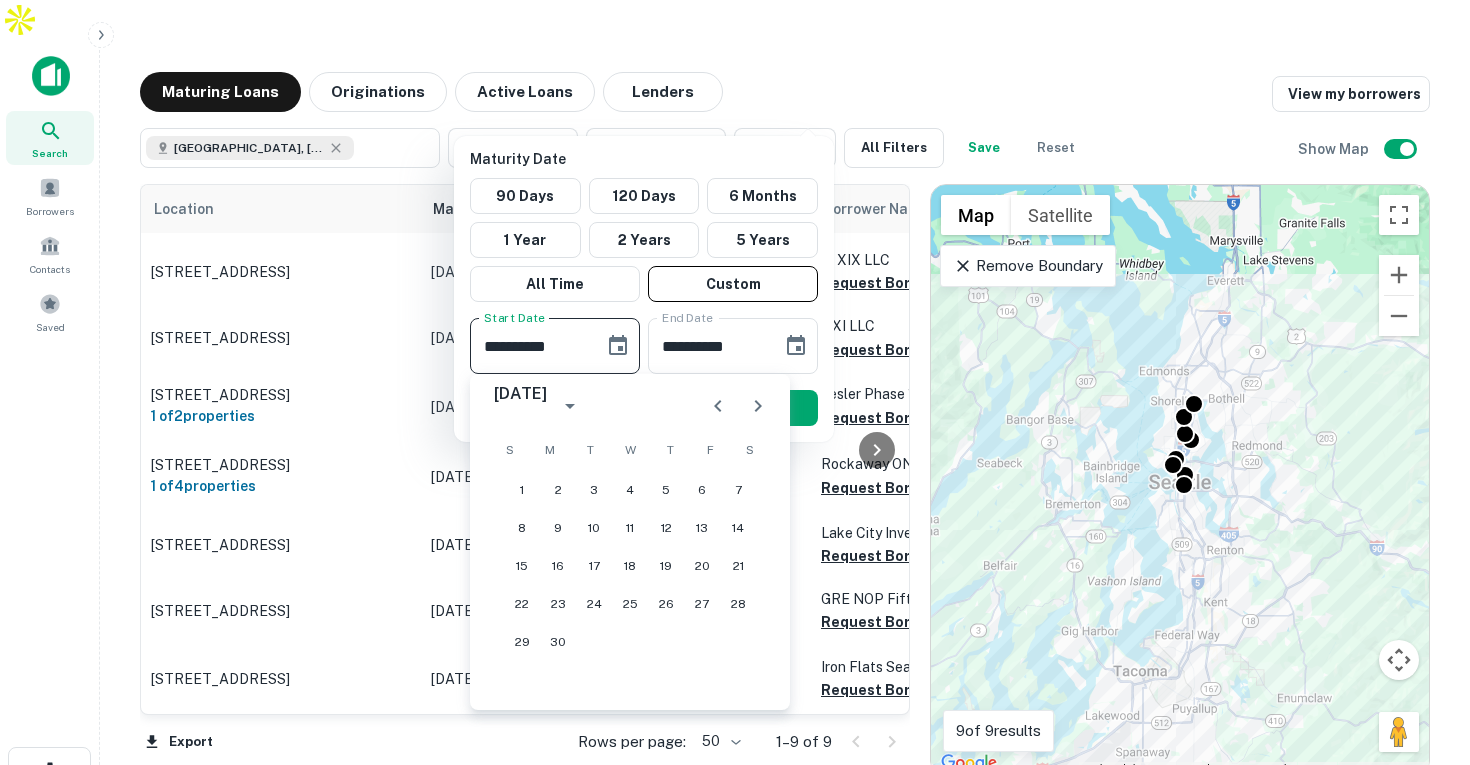 click 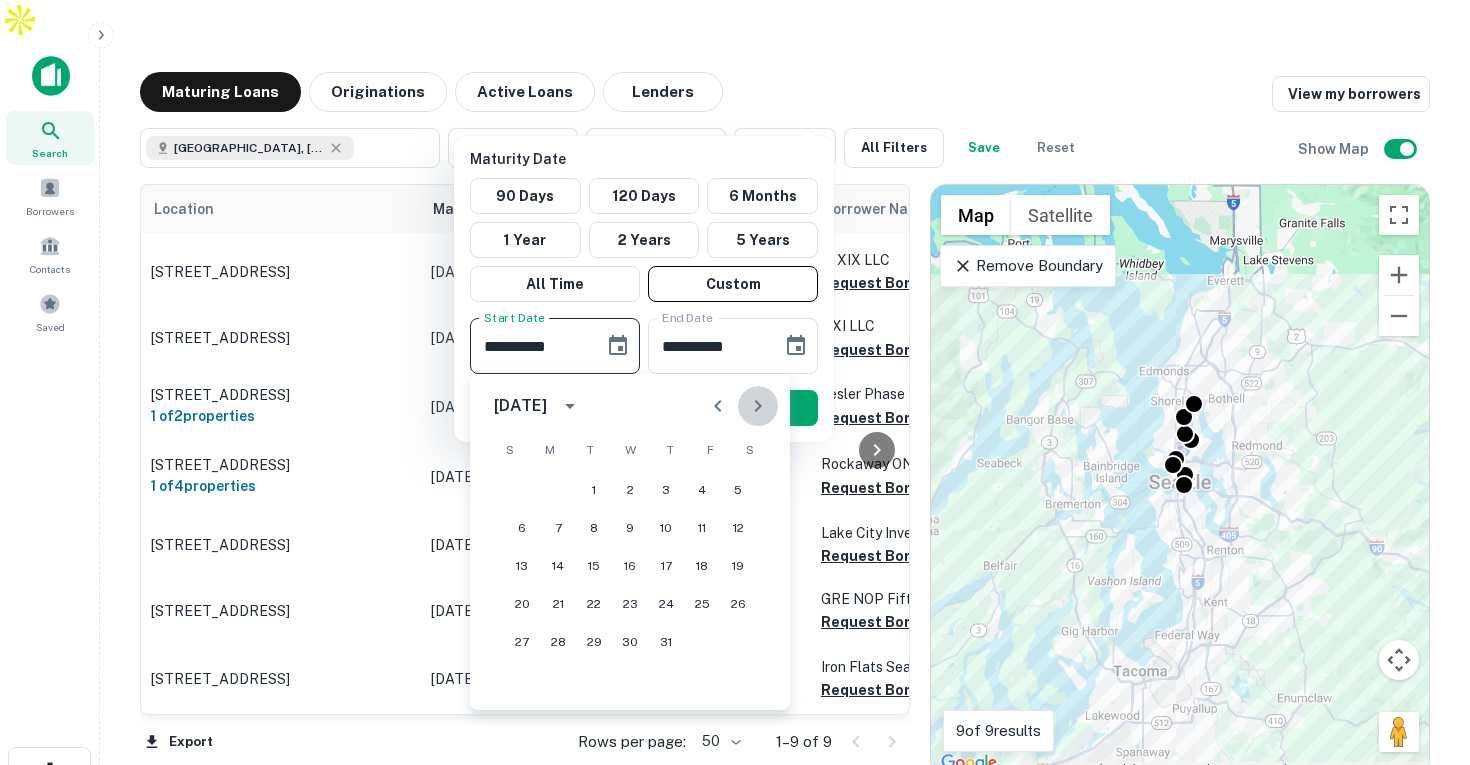 click 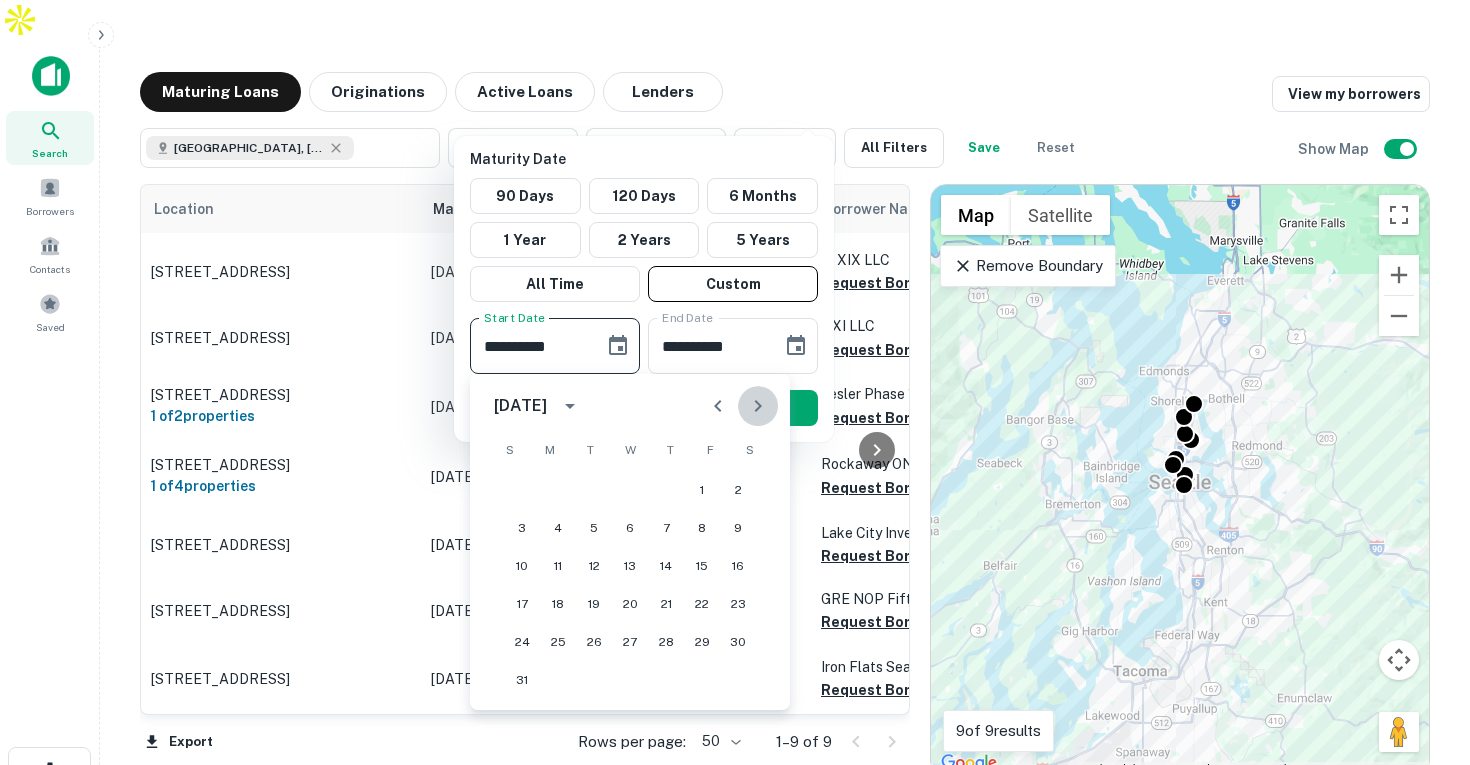 click 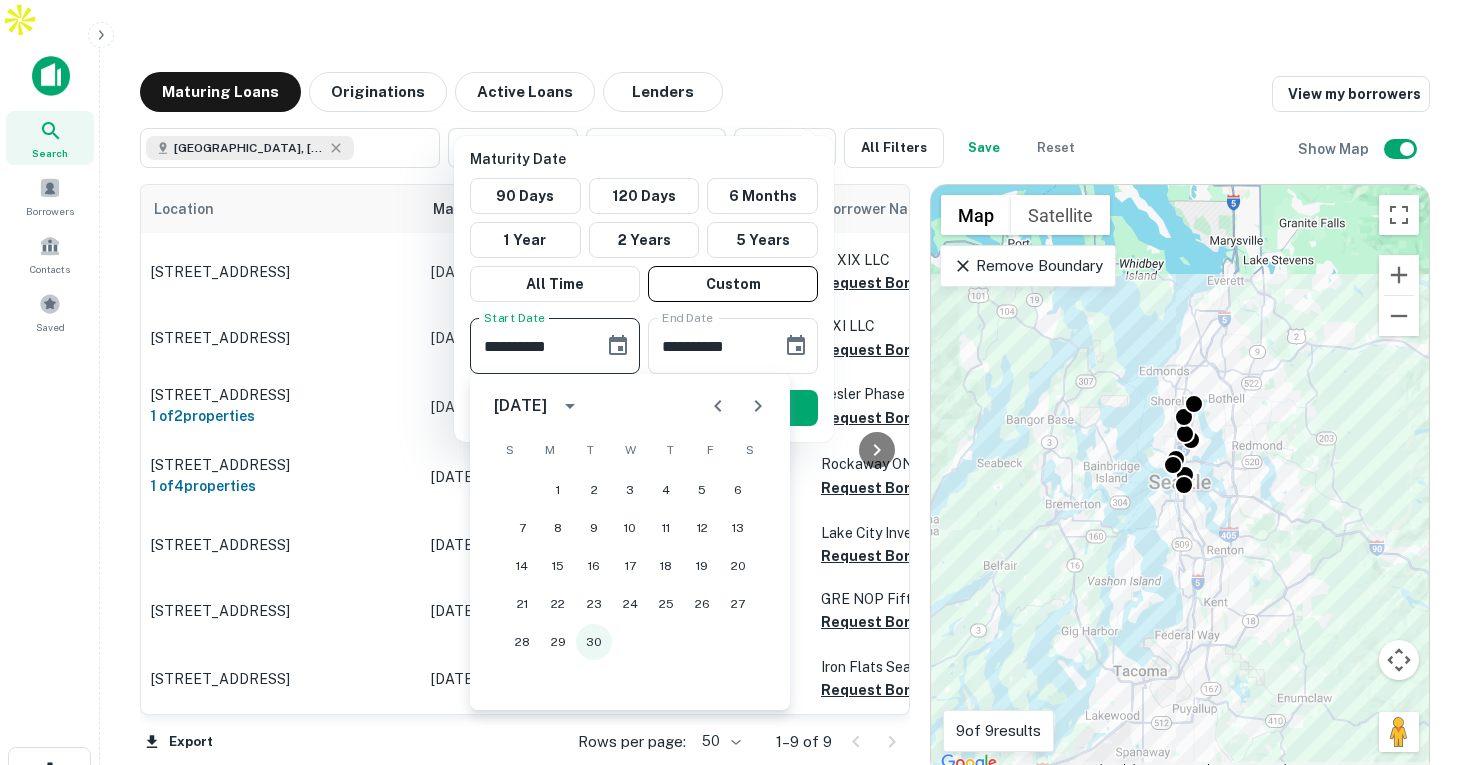 click on "30" at bounding box center [594, 642] 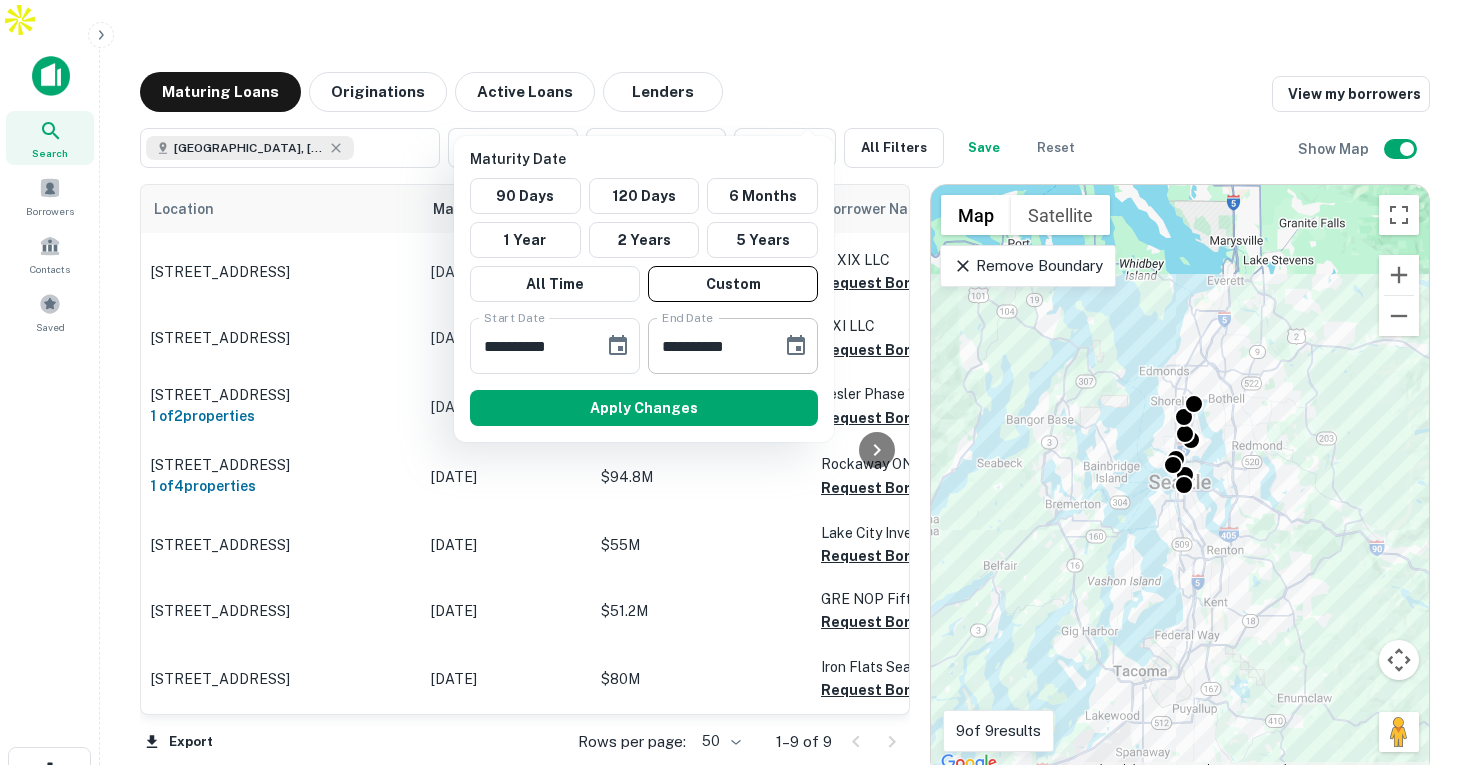 click 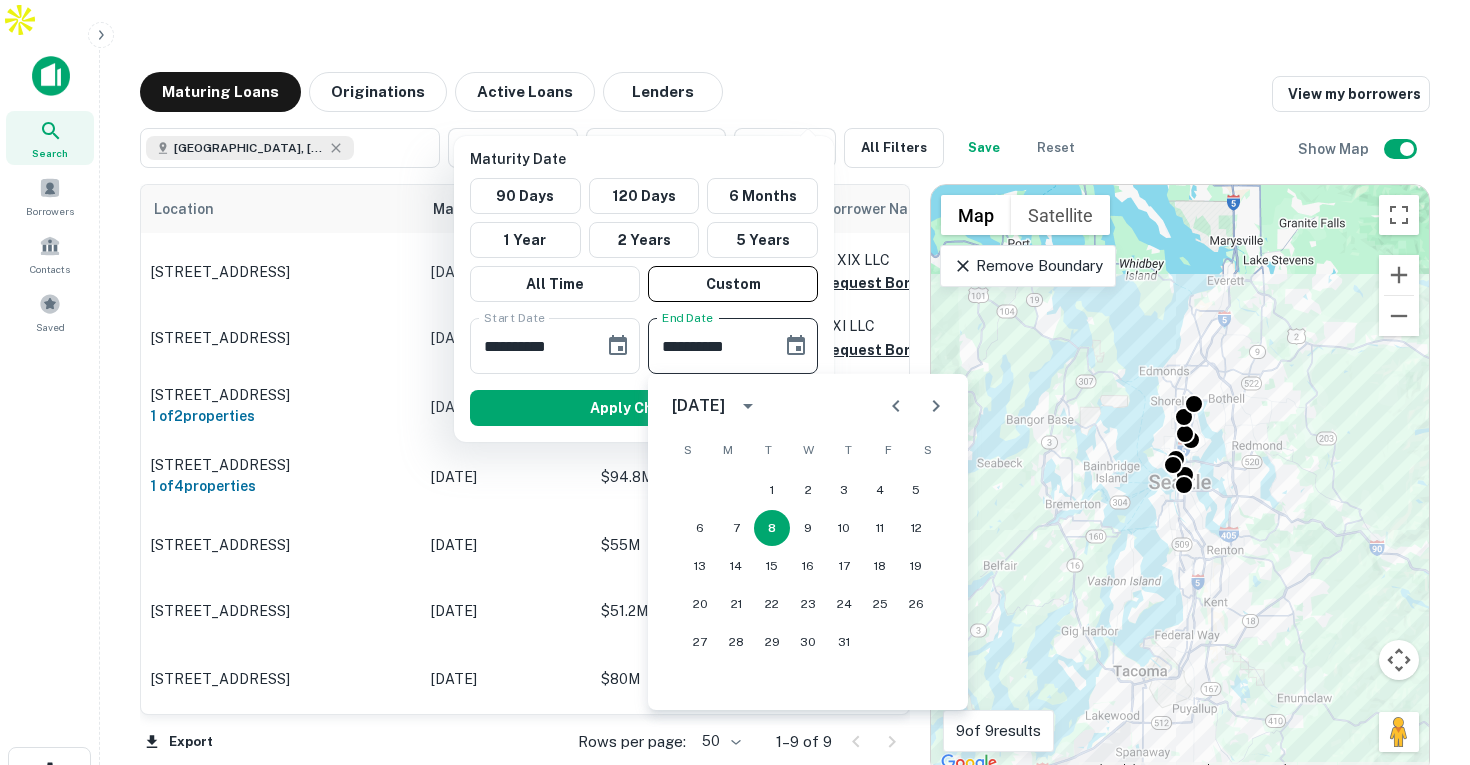 click 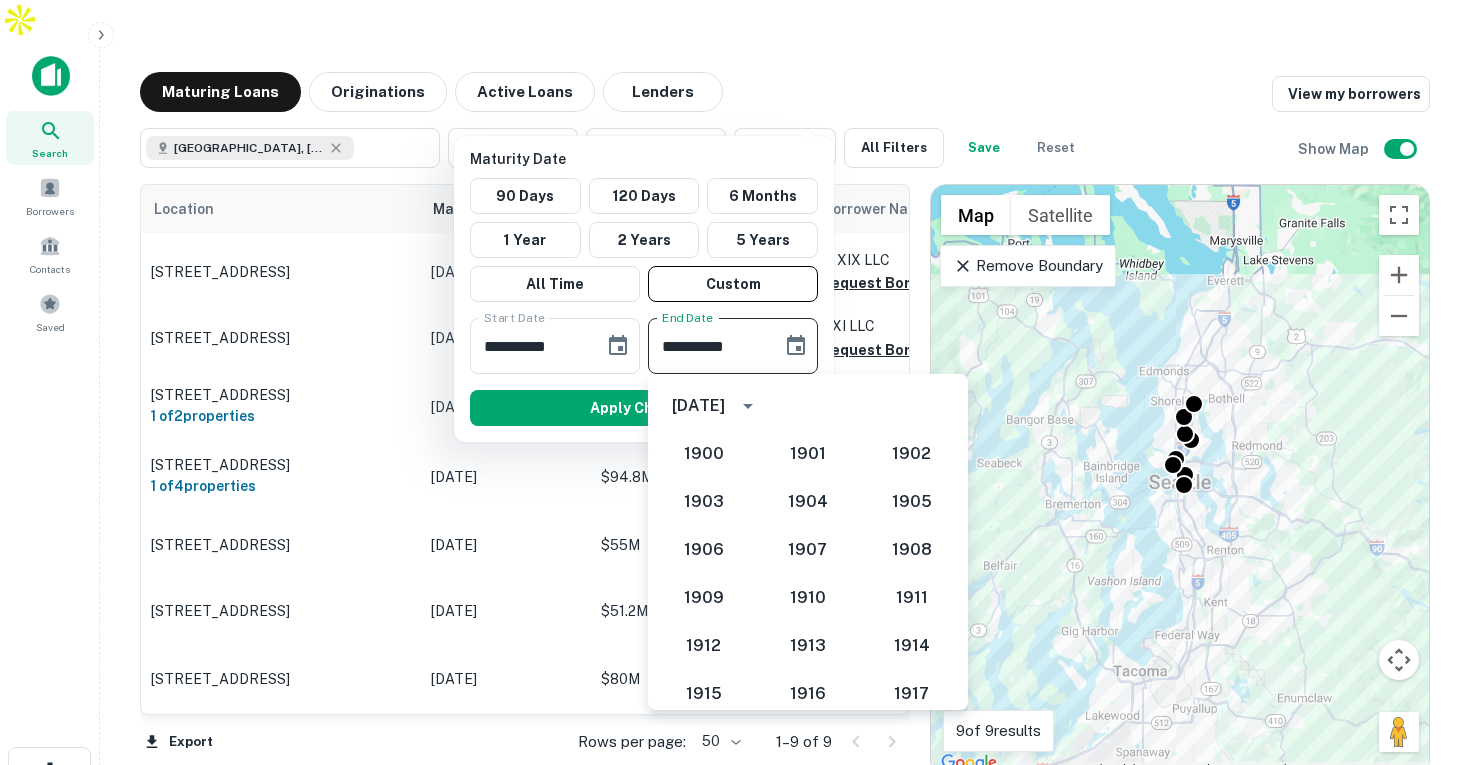 scroll, scrollTop: 1852, scrollLeft: 0, axis: vertical 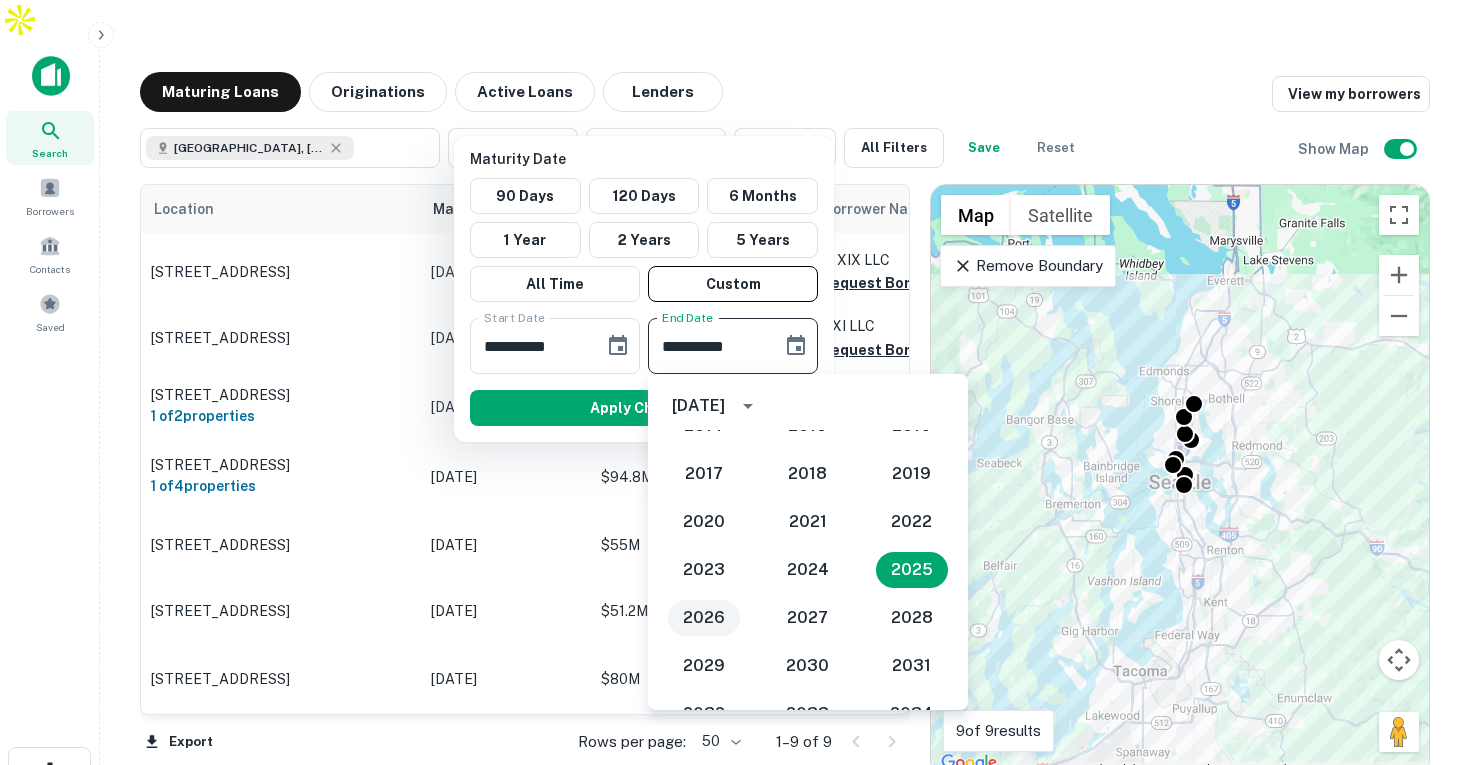 click on "2026" at bounding box center (704, 618) 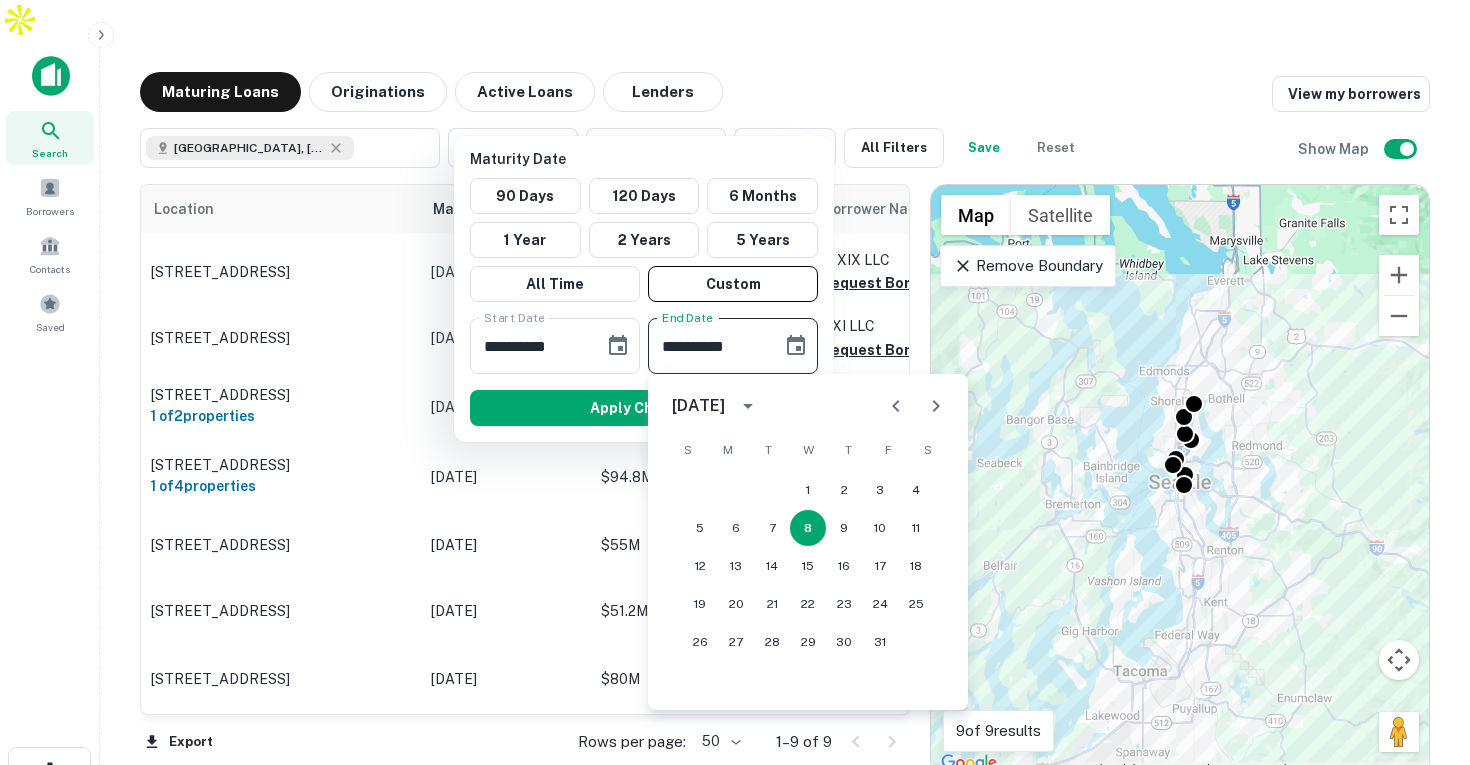 click 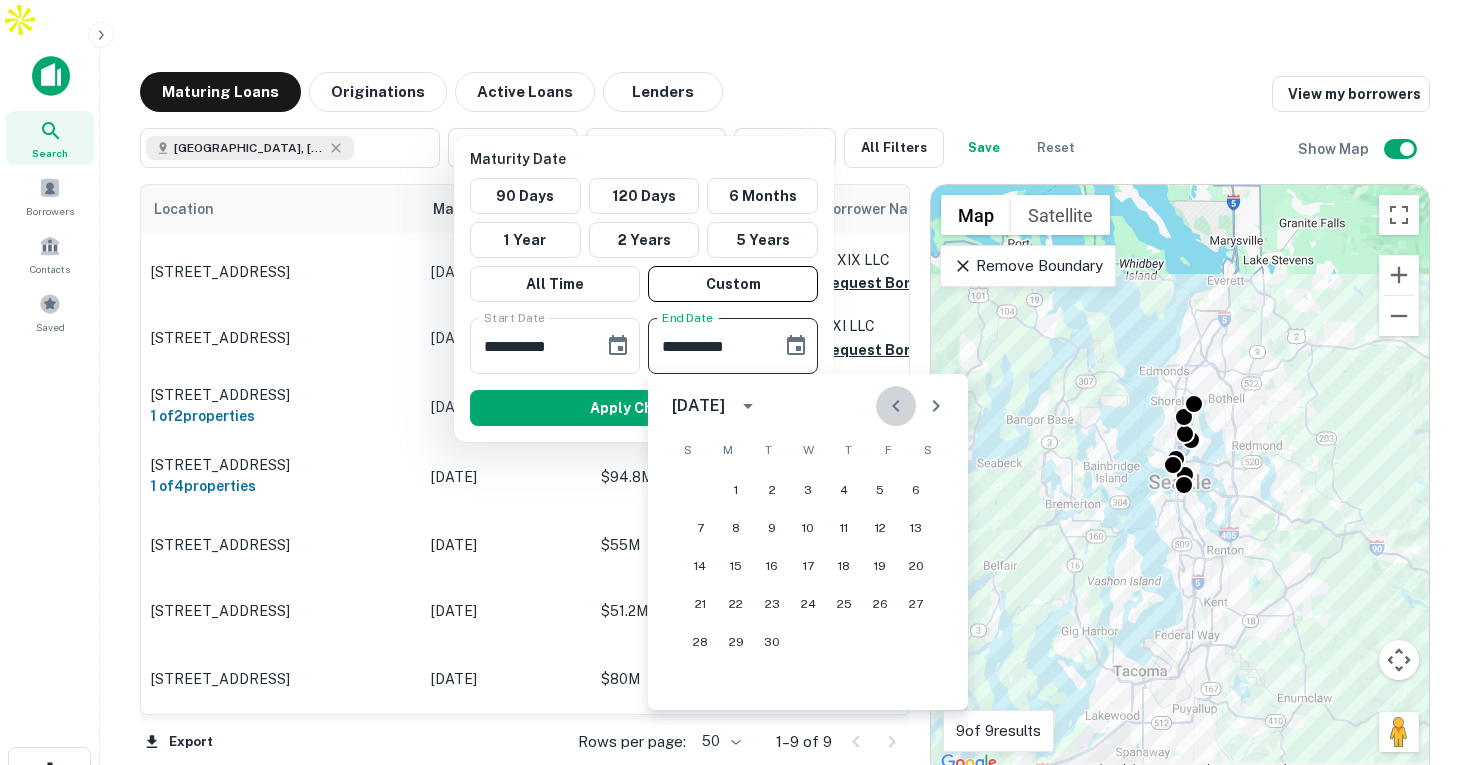 click 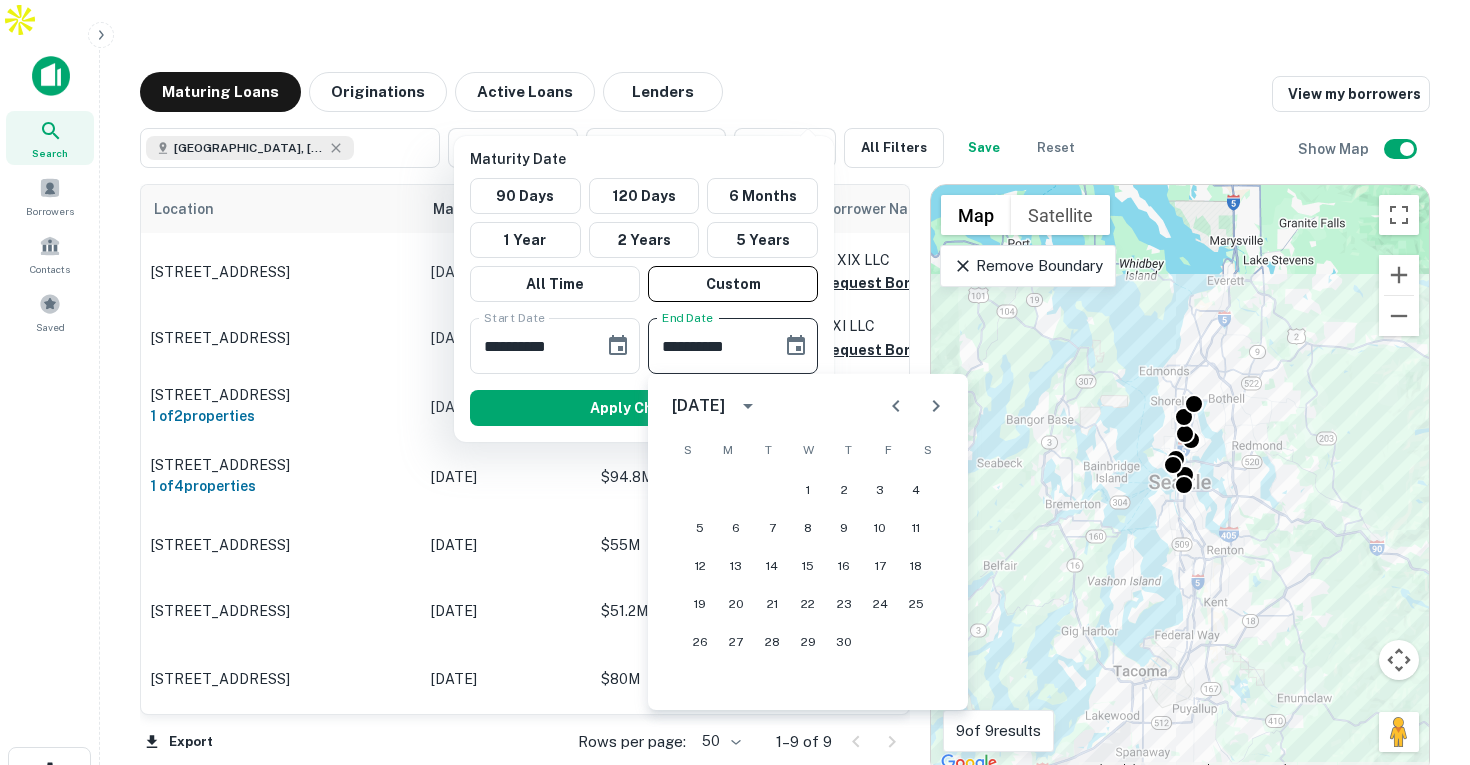 click 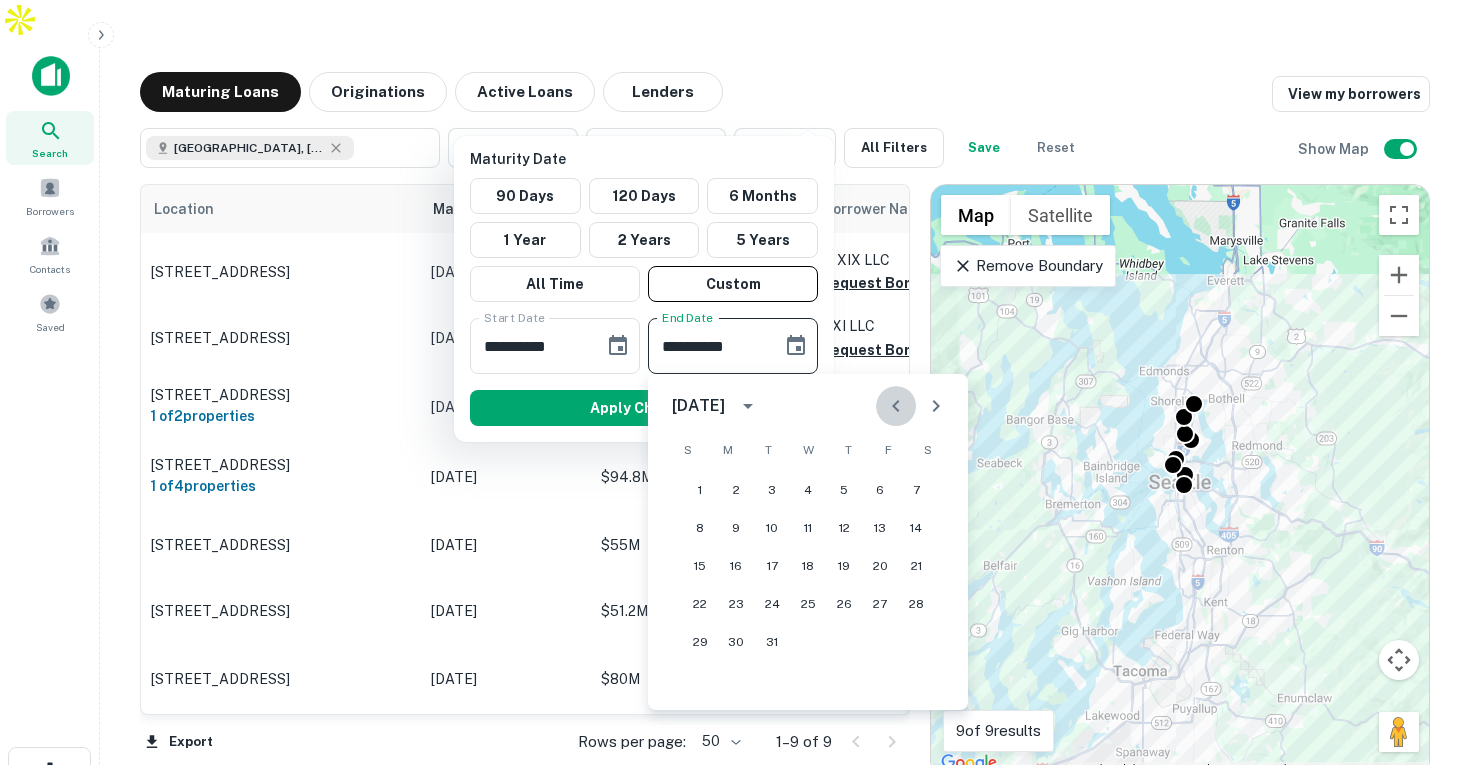 click 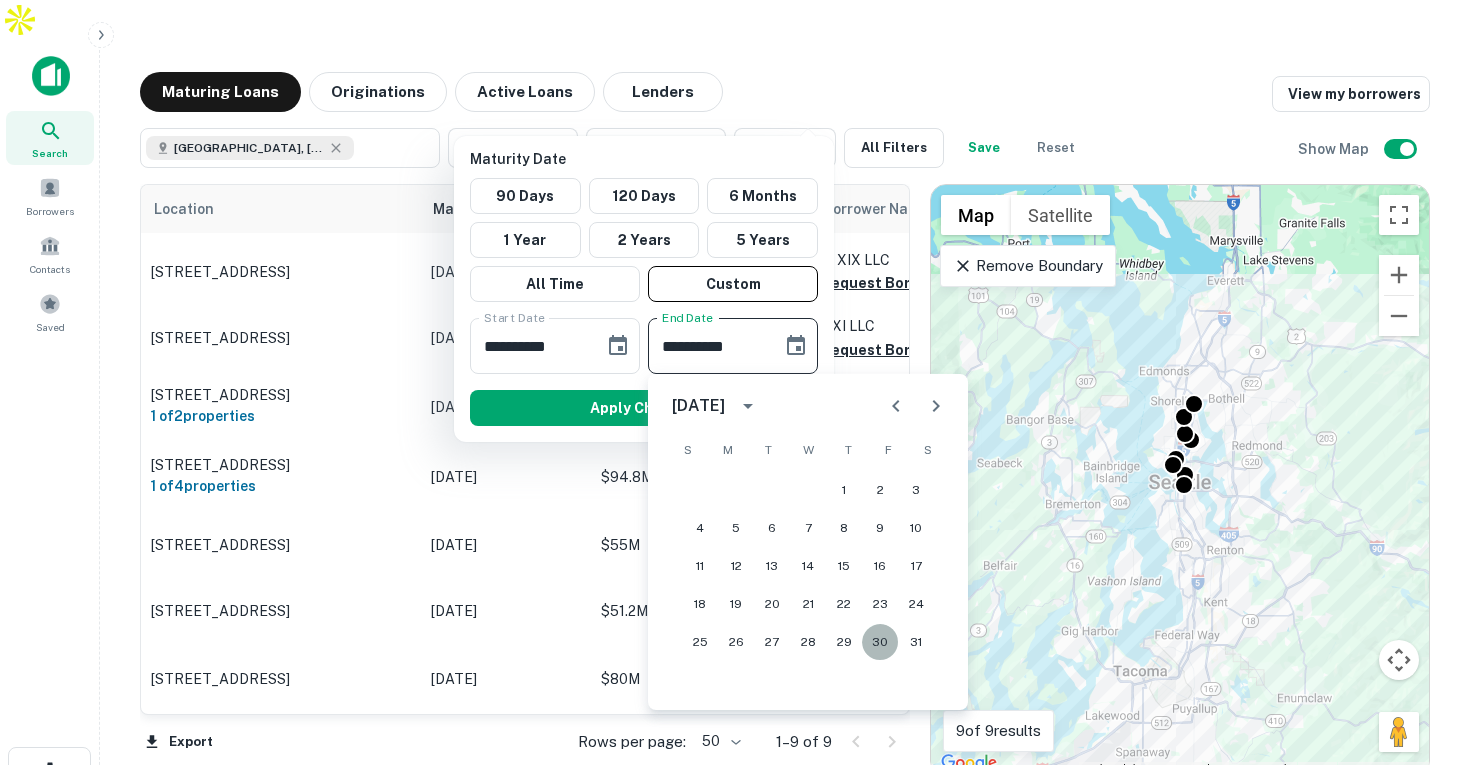 click on "30" at bounding box center (880, 642) 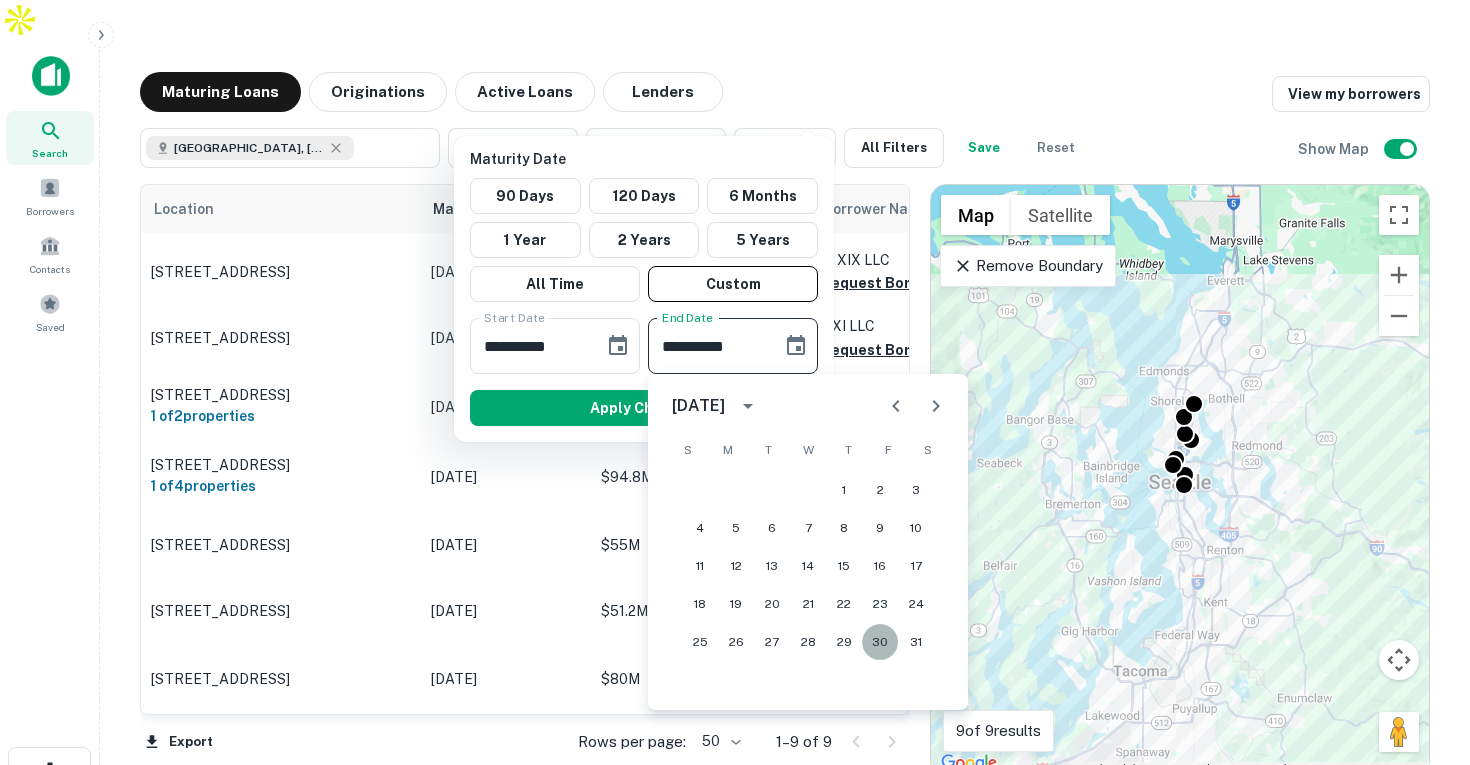 type on "**********" 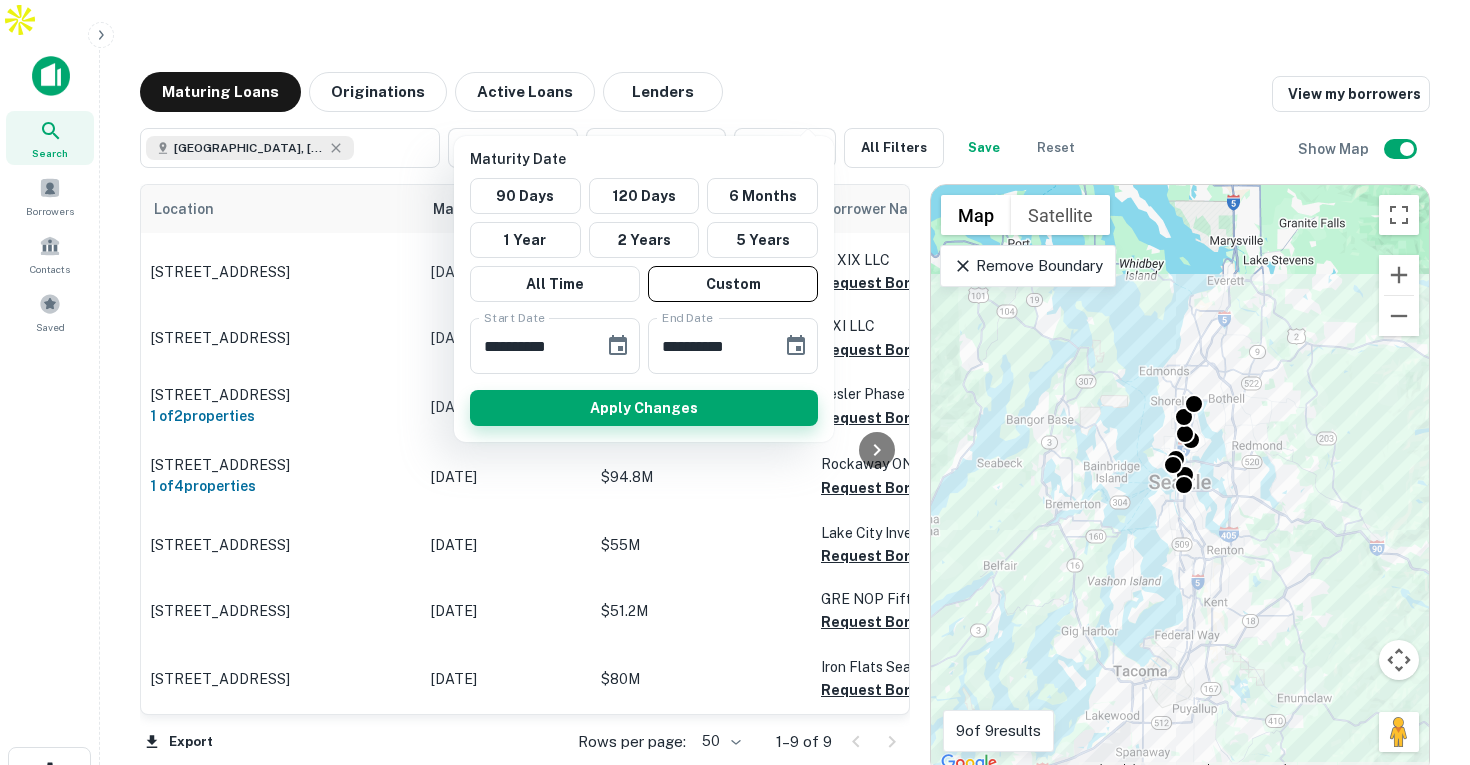 click on "Apply Changes" at bounding box center (644, 408) 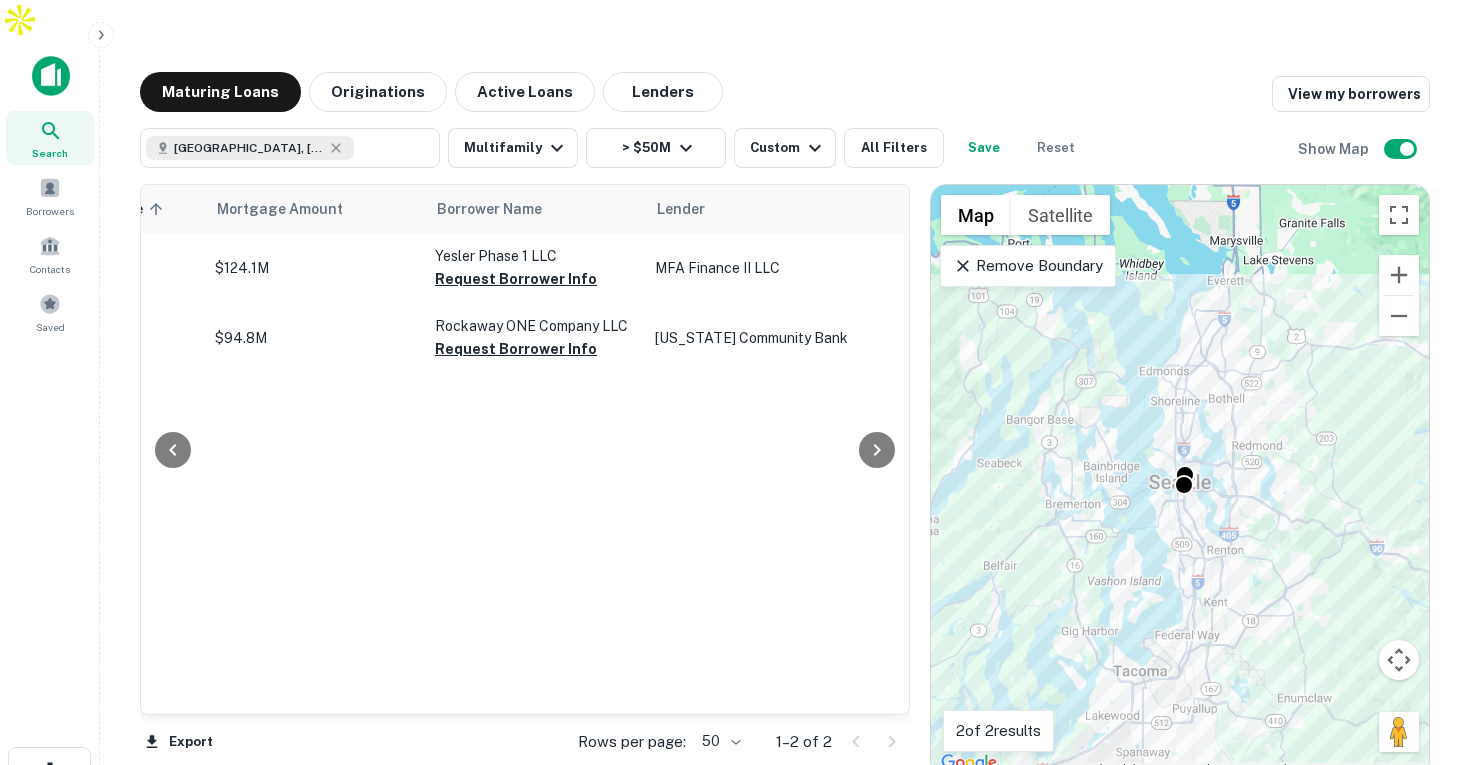 scroll, scrollTop: 0, scrollLeft: 374, axis: horizontal 